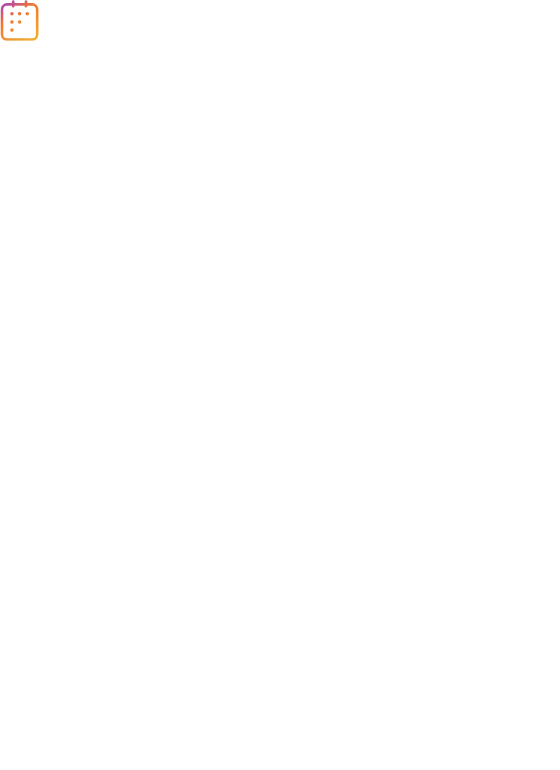 scroll, scrollTop: 0, scrollLeft: 0, axis: both 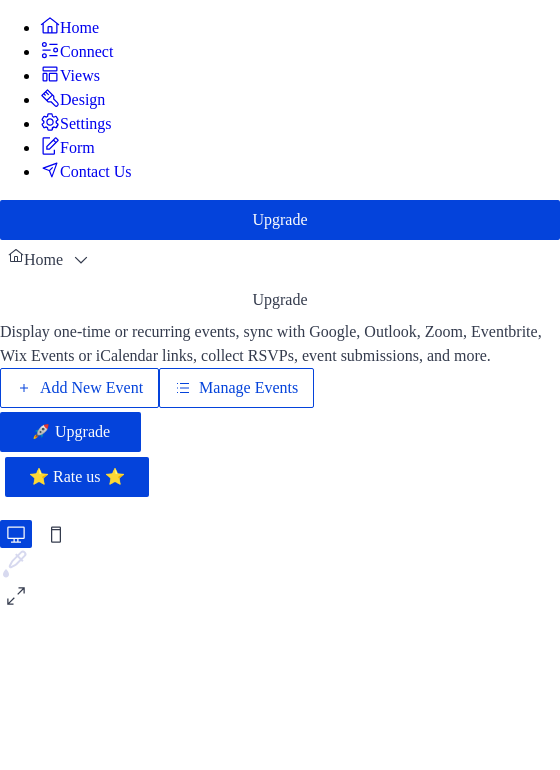 click on "Manage Events" at bounding box center [248, 388] 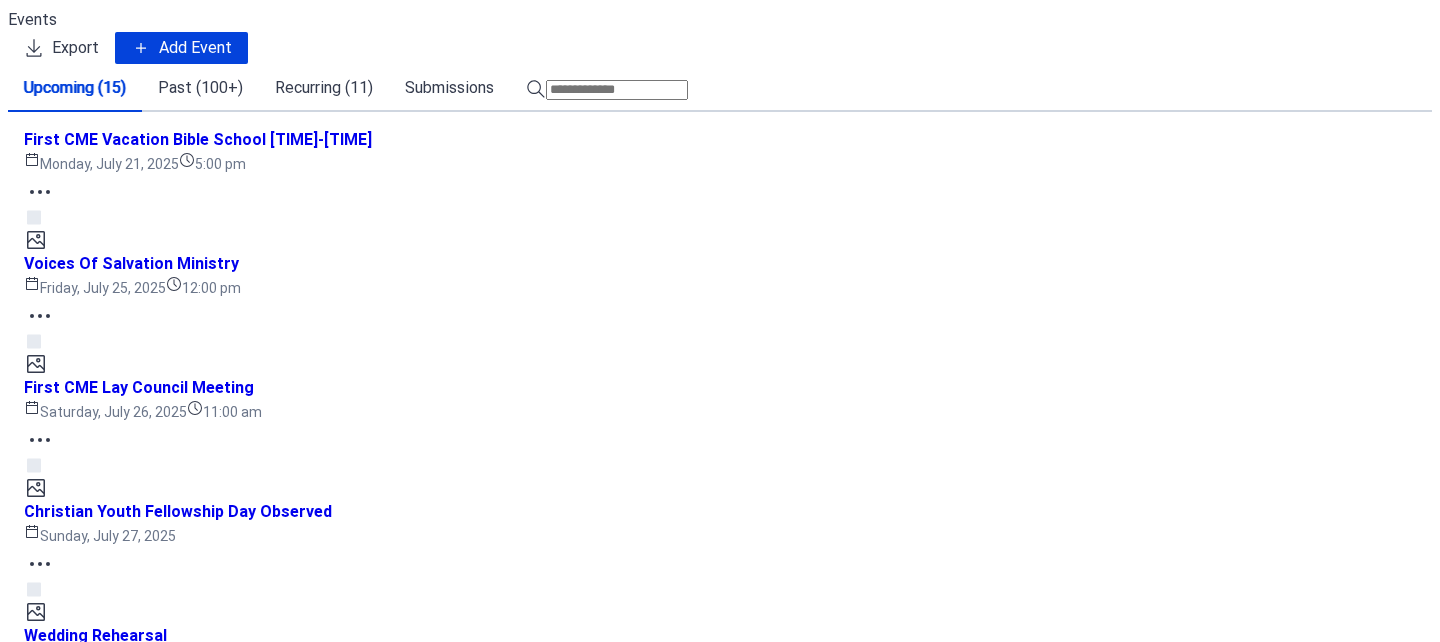 scroll, scrollTop: 0, scrollLeft: 0, axis: both 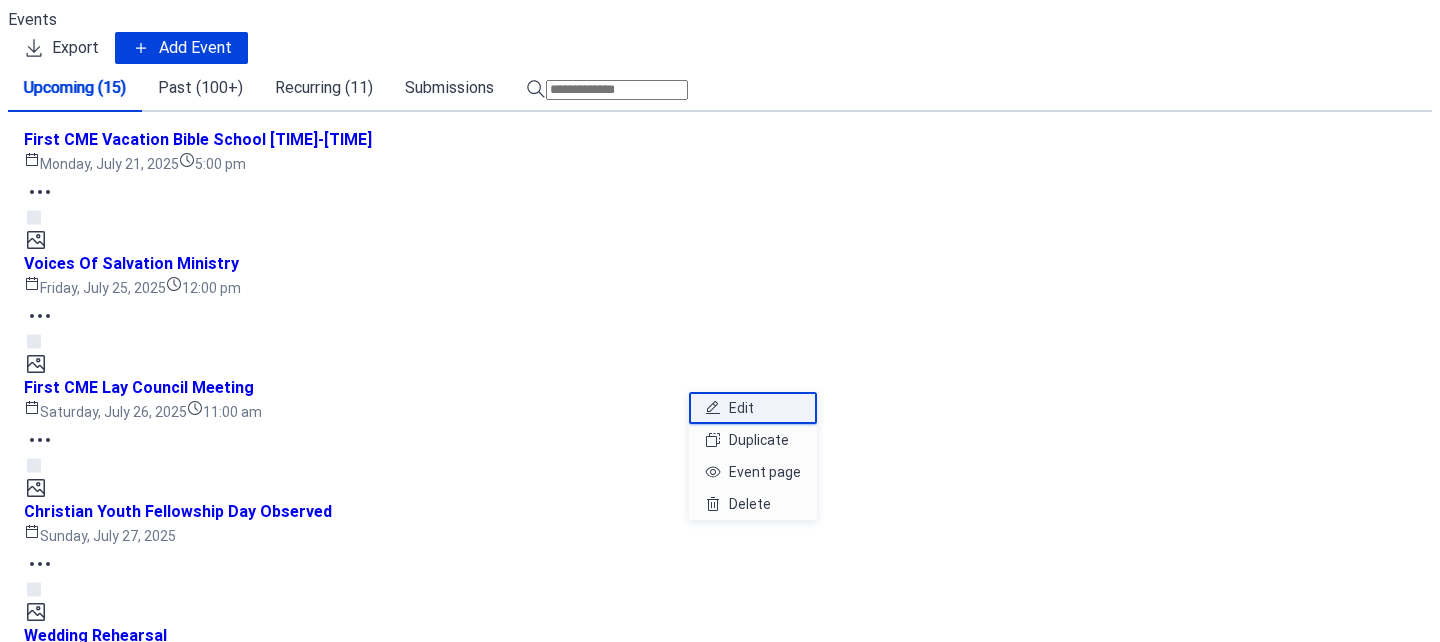 click on "Edit" at bounding box center [741, 408] 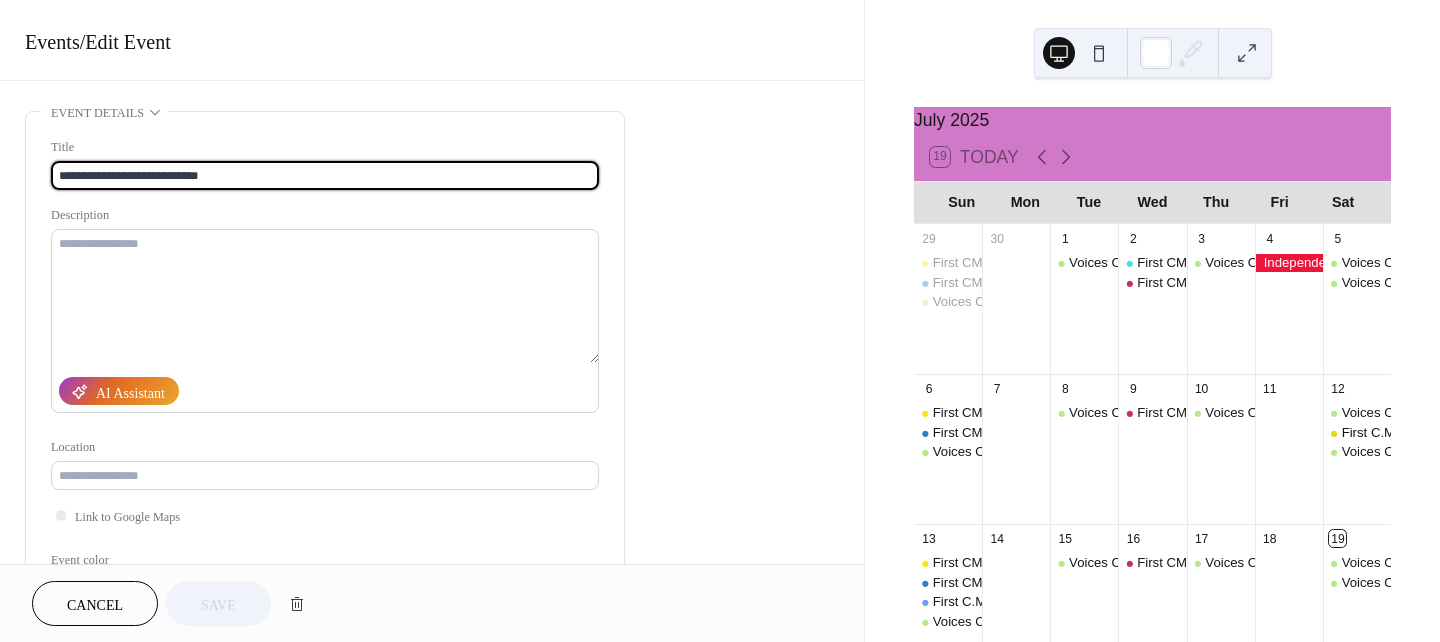 click on "**********" at bounding box center (325, 175) 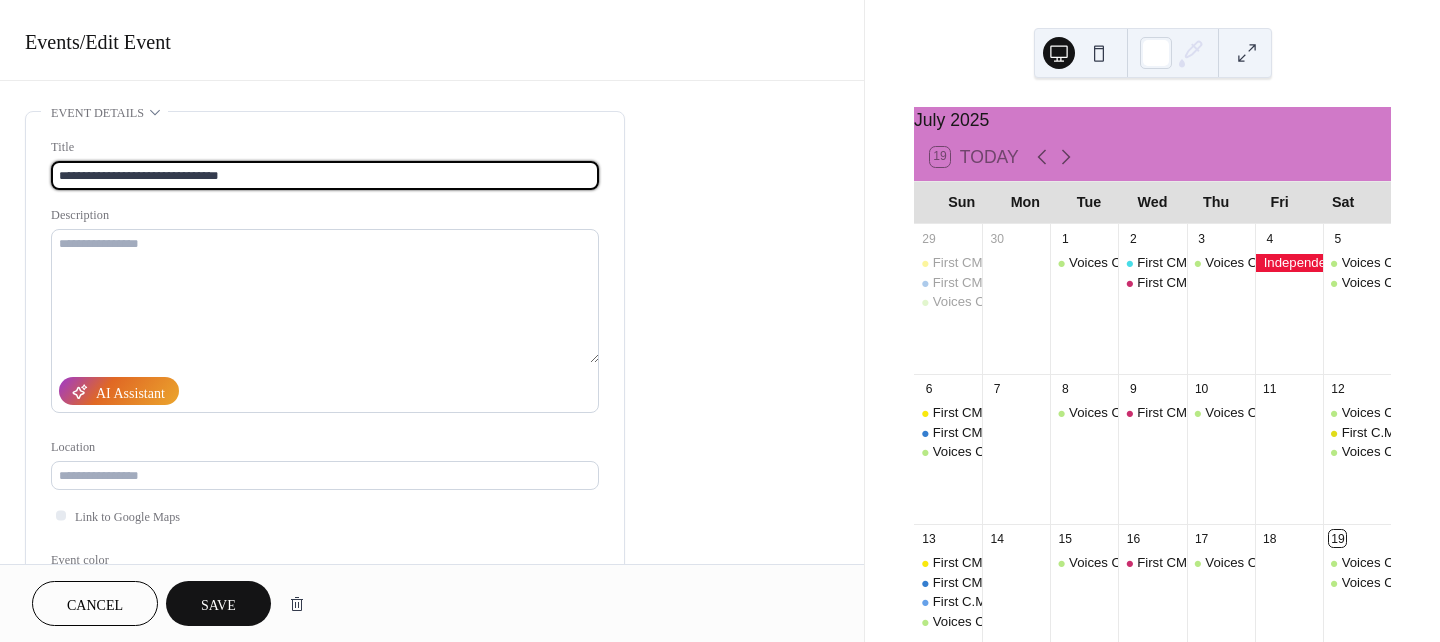 click on "**********" at bounding box center [325, 175] 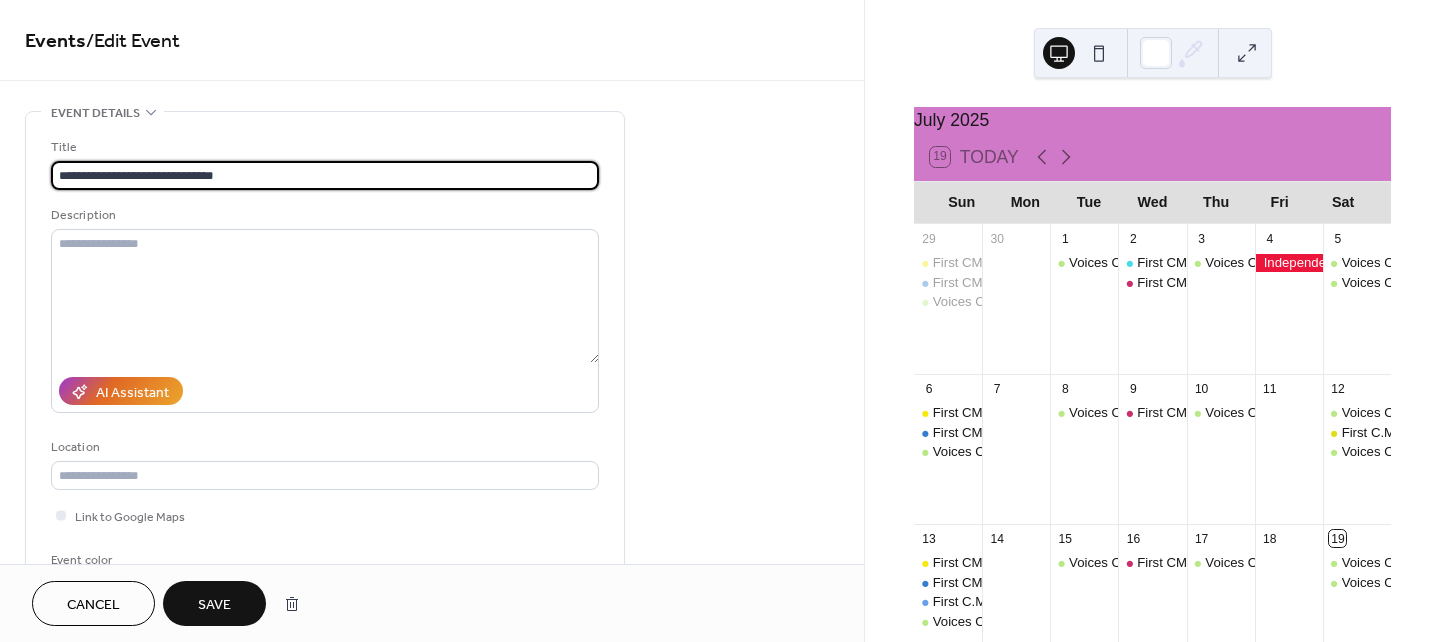 click on "**********" at bounding box center [325, 175] 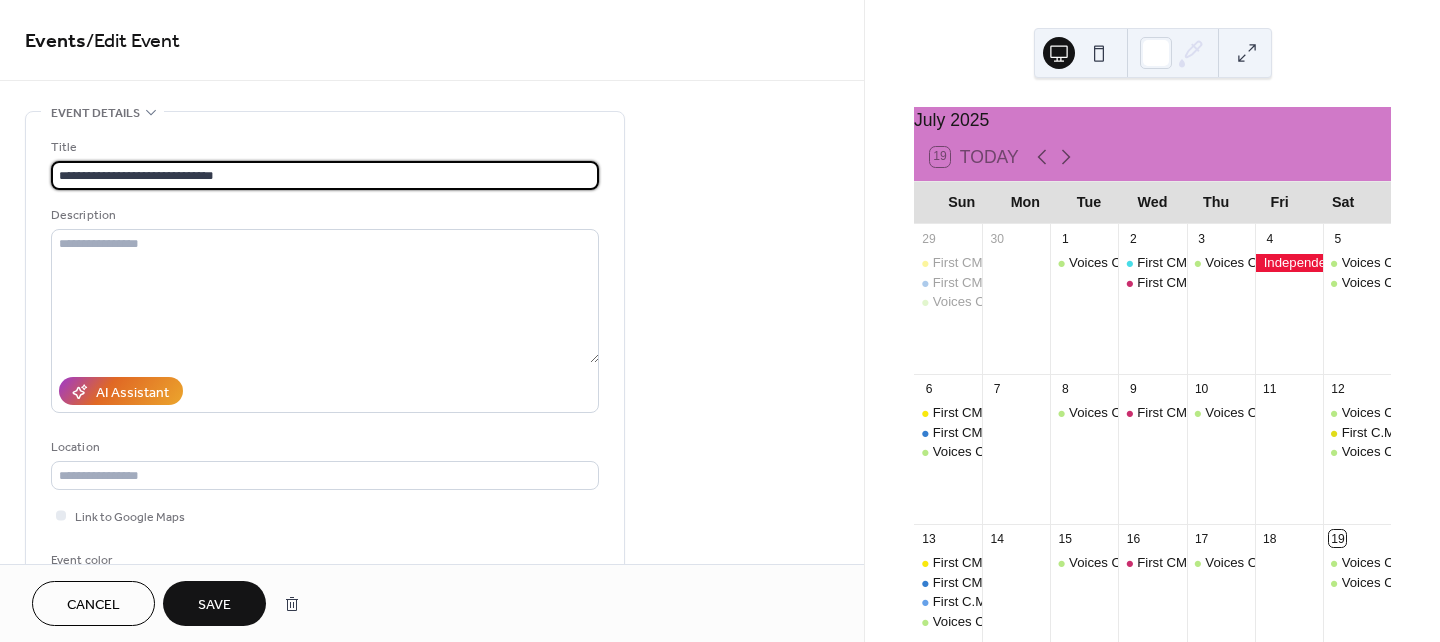 scroll, scrollTop: 0, scrollLeft: 0, axis: both 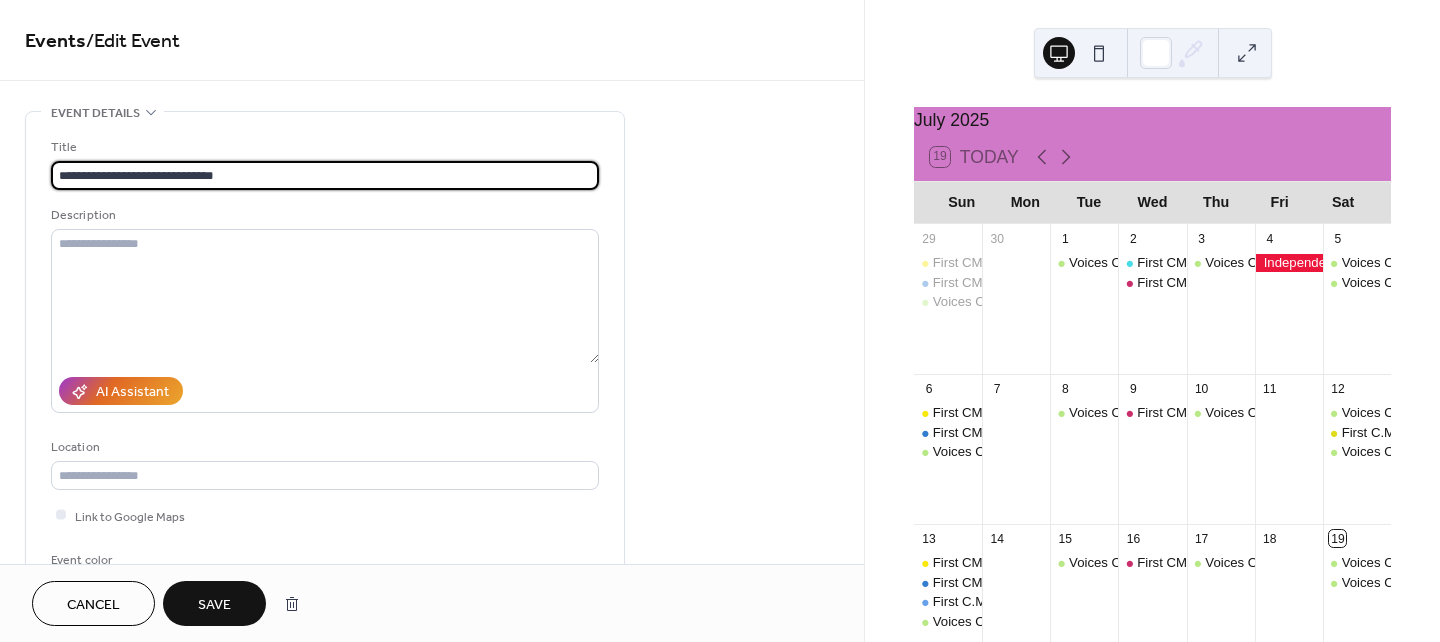 drag, startPoint x: 263, startPoint y: 180, endPoint x: -12, endPoint y: 182, distance: 275.00726 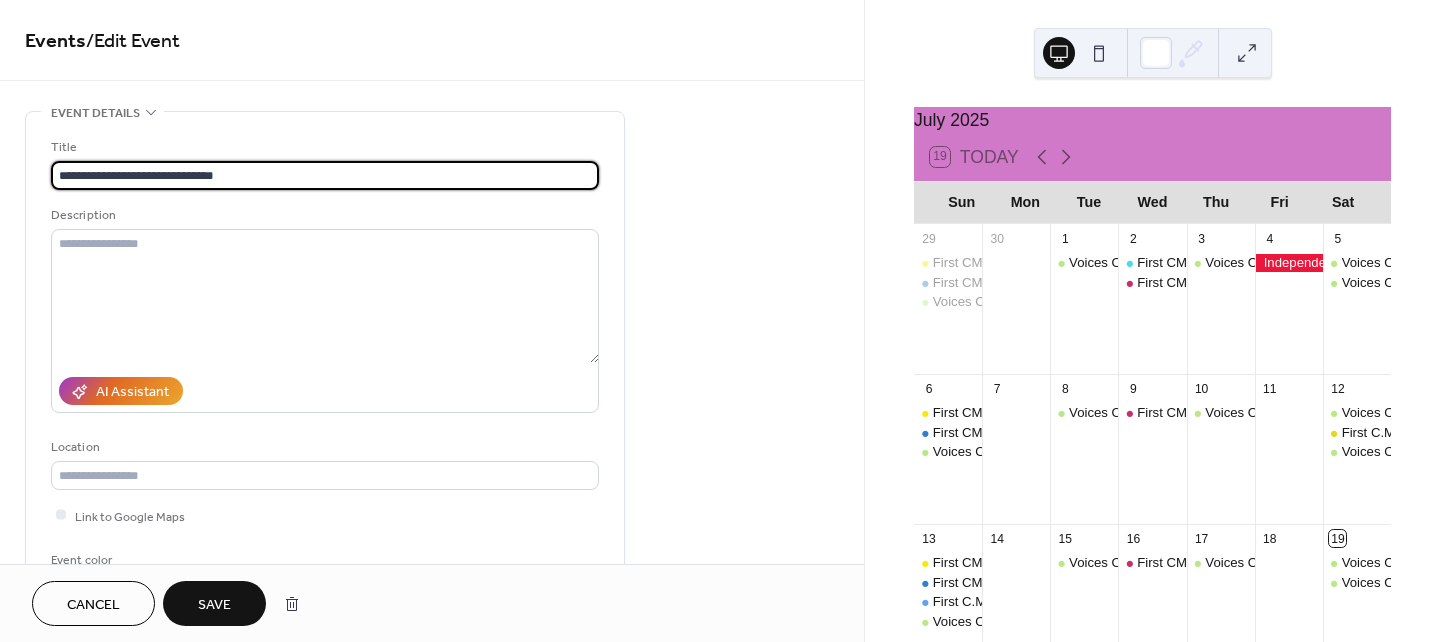 type on "**********" 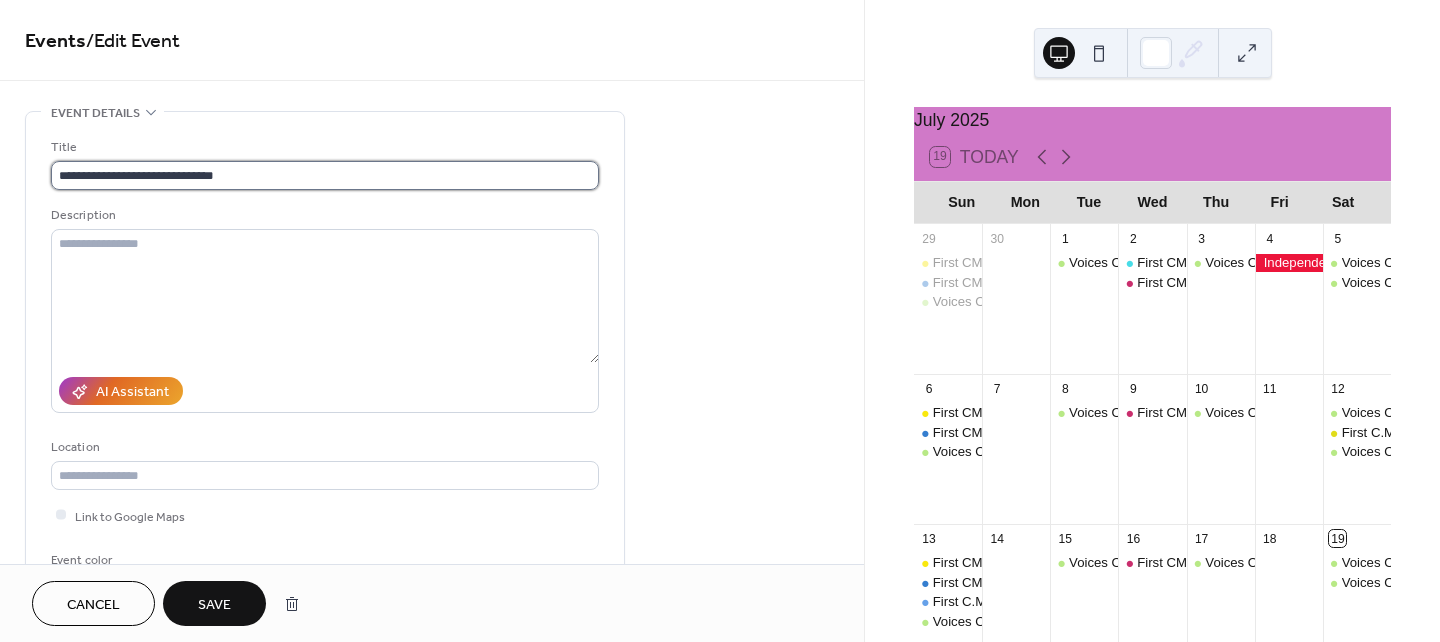 drag, startPoint x: 295, startPoint y: 188, endPoint x: 261, endPoint y: 179, distance: 35.17101 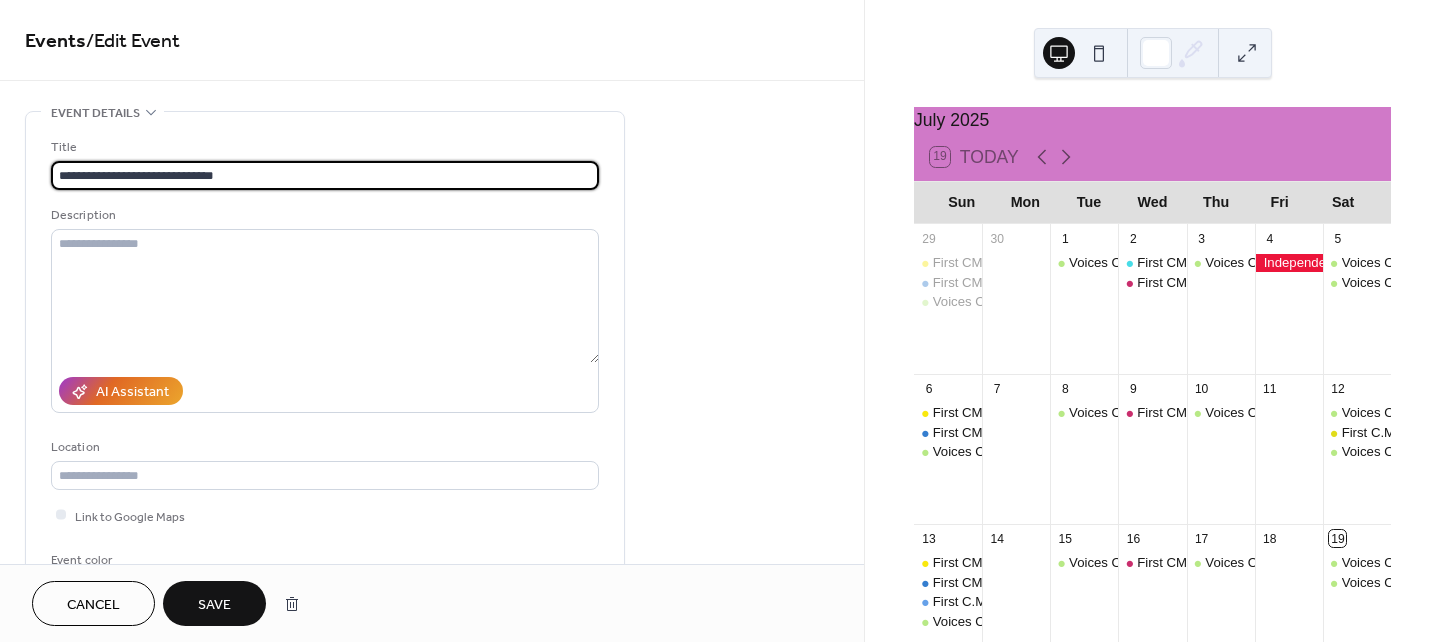 drag, startPoint x: 249, startPoint y: 177, endPoint x: 9, endPoint y: 168, distance: 240.16869 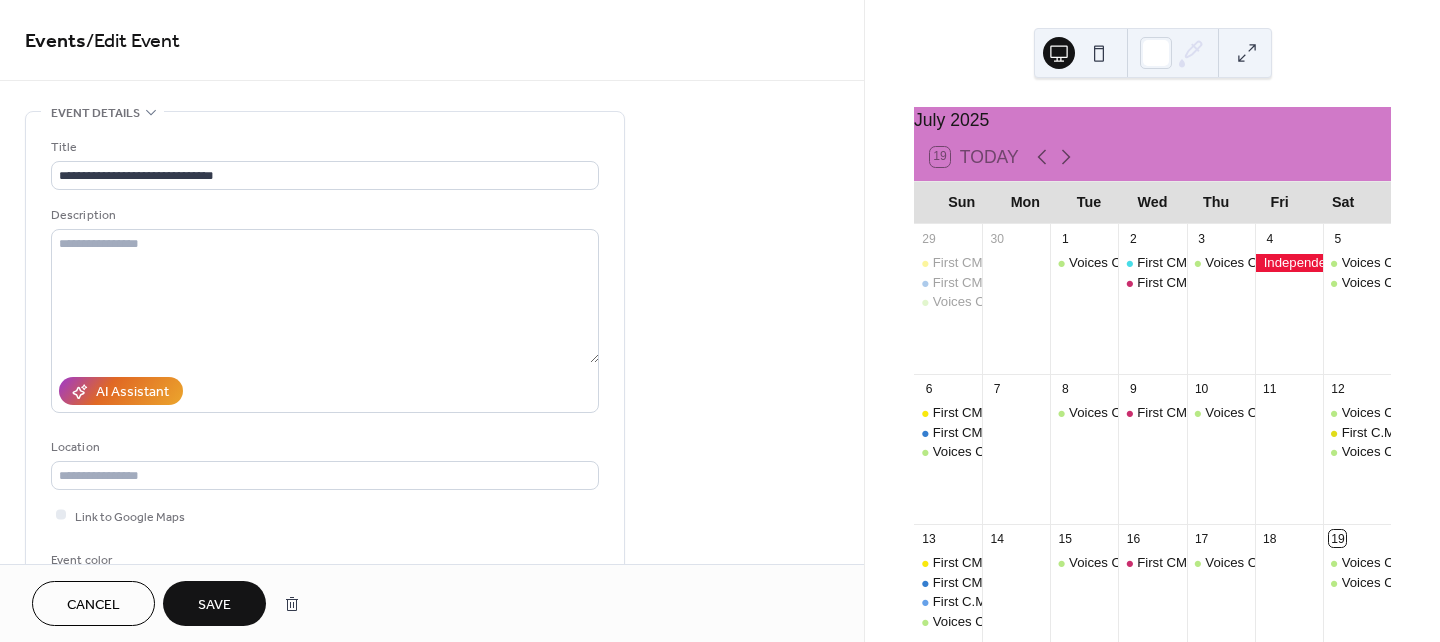 click on "Save" at bounding box center (214, 605) 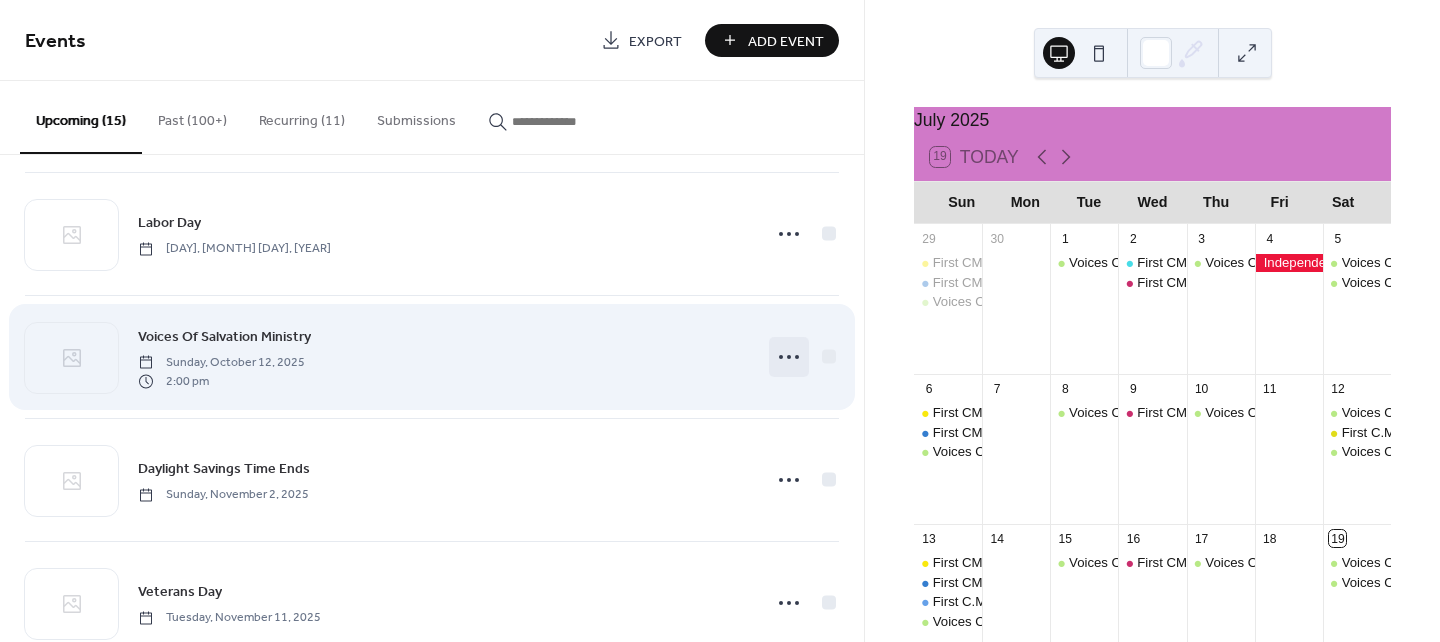 scroll, scrollTop: 750, scrollLeft: 0, axis: vertical 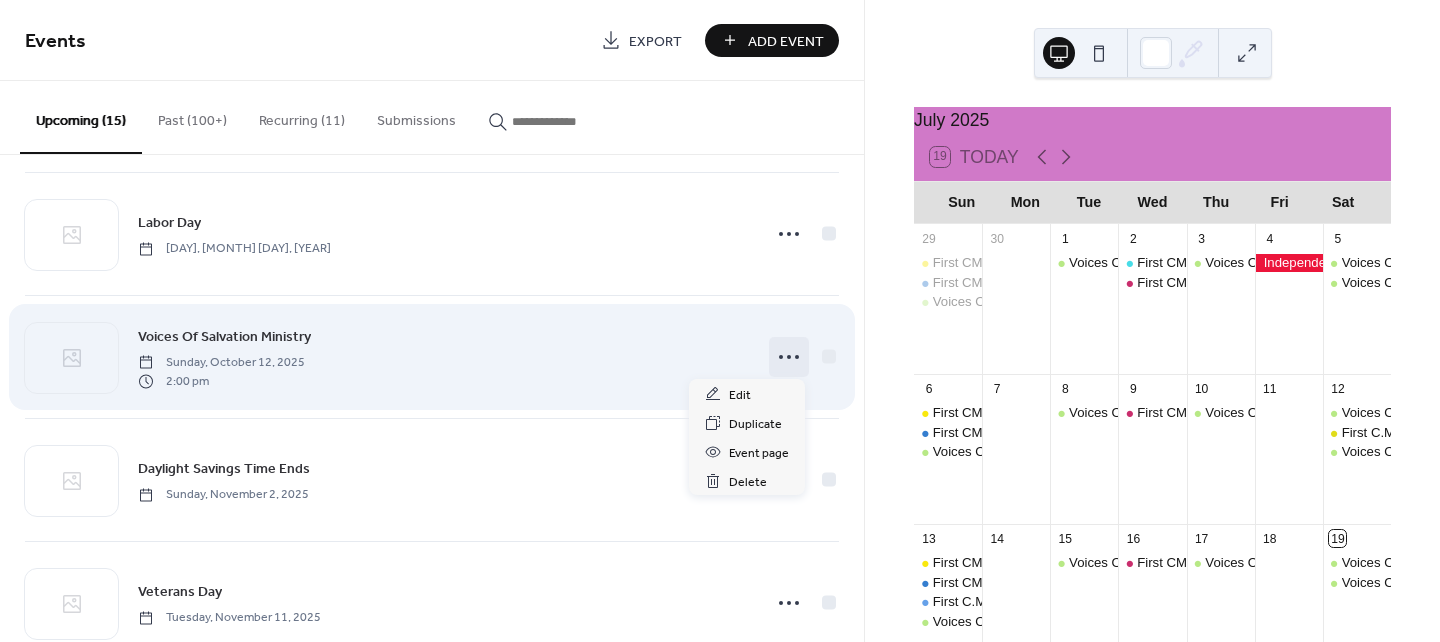 click 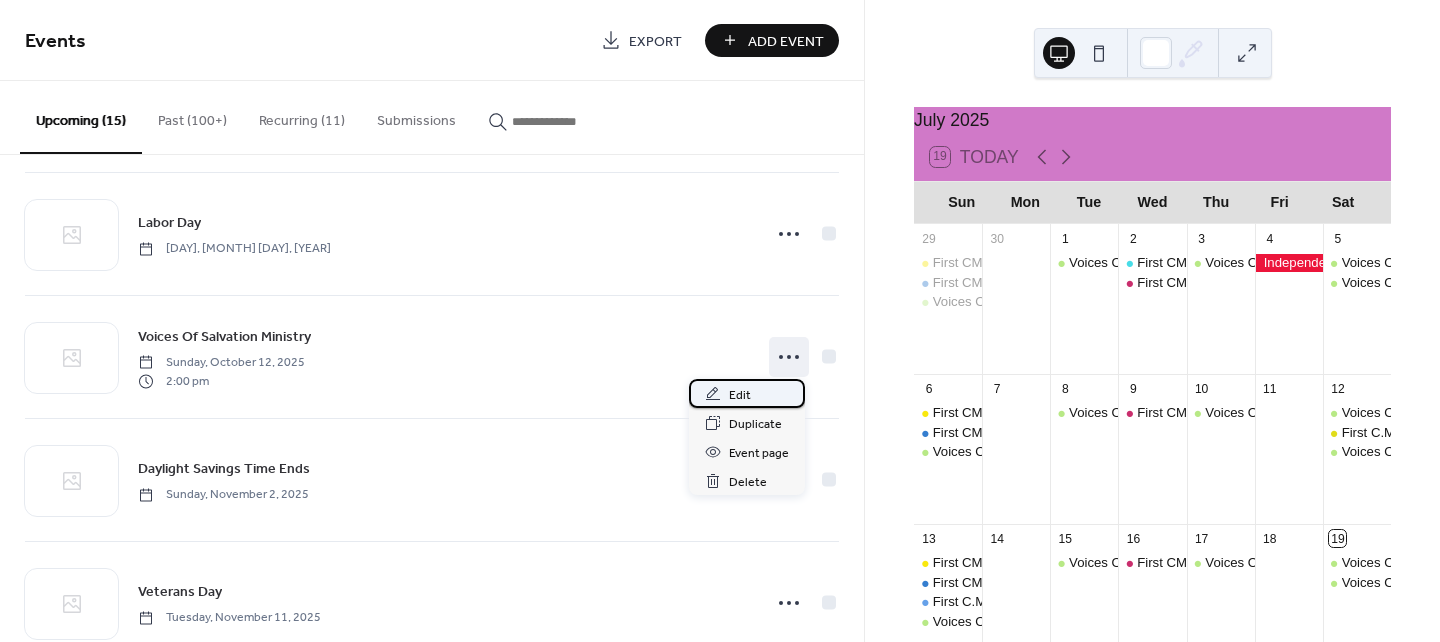 click on "Edit" at bounding box center (747, 393) 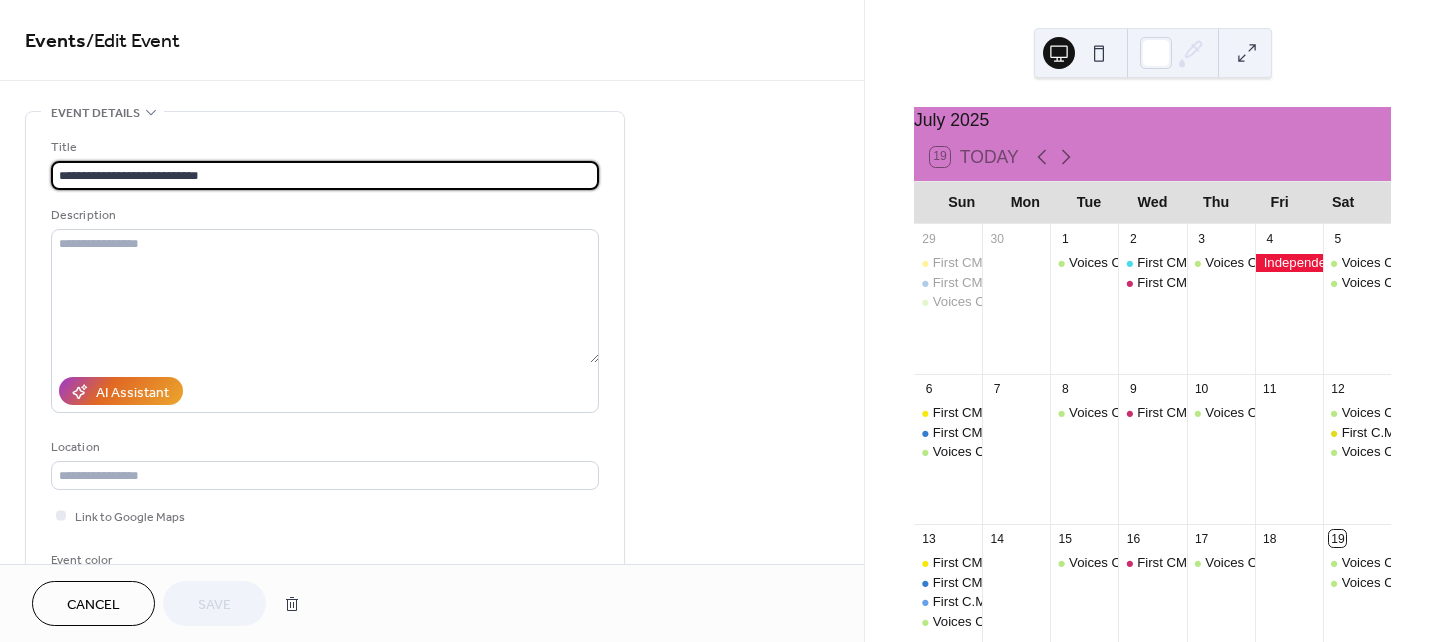 drag, startPoint x: 224, startPoint y: 173, endPoint x: -95, endPoint y: 132, distance: 321.624 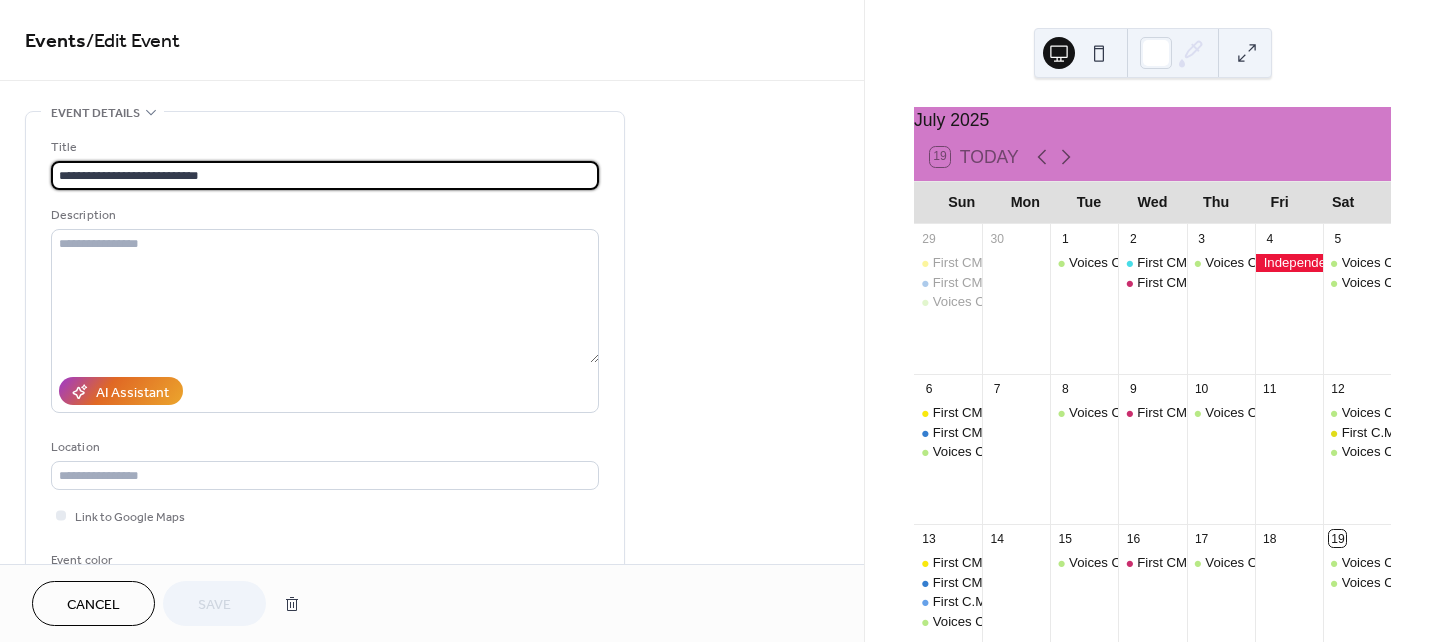 click on "**********" at bounding box center [720, 321] 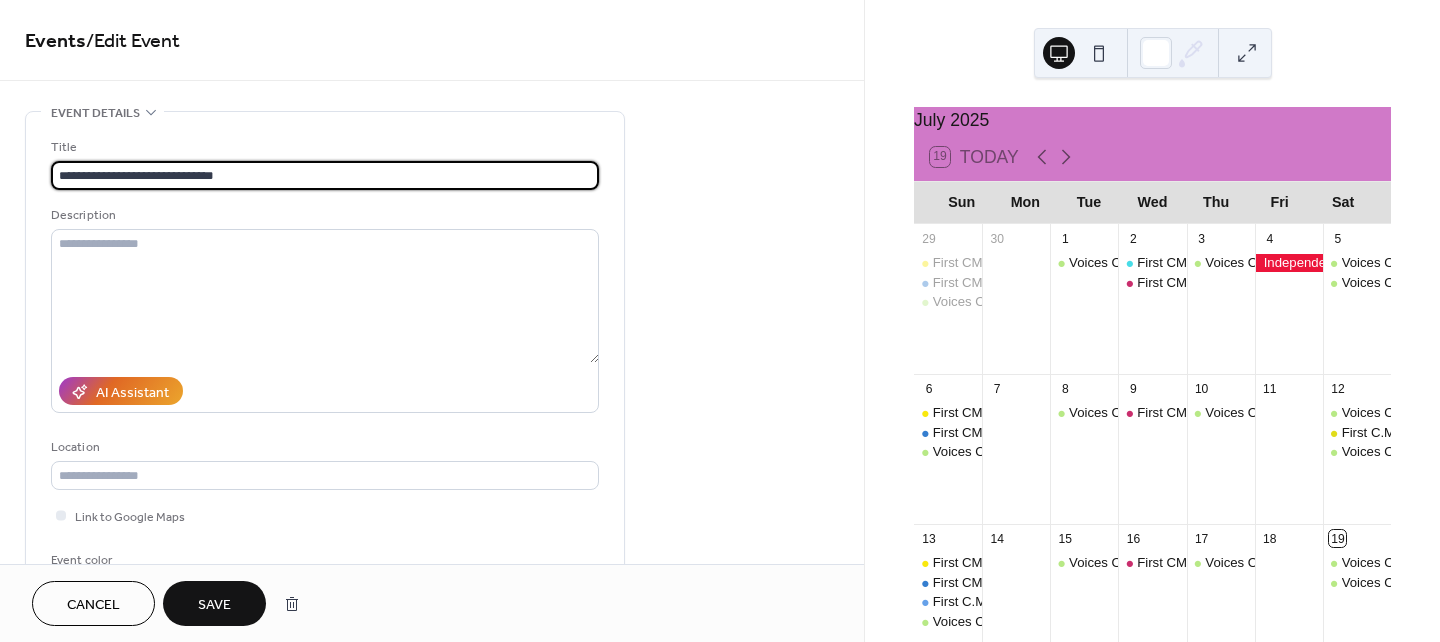 type on "**********" 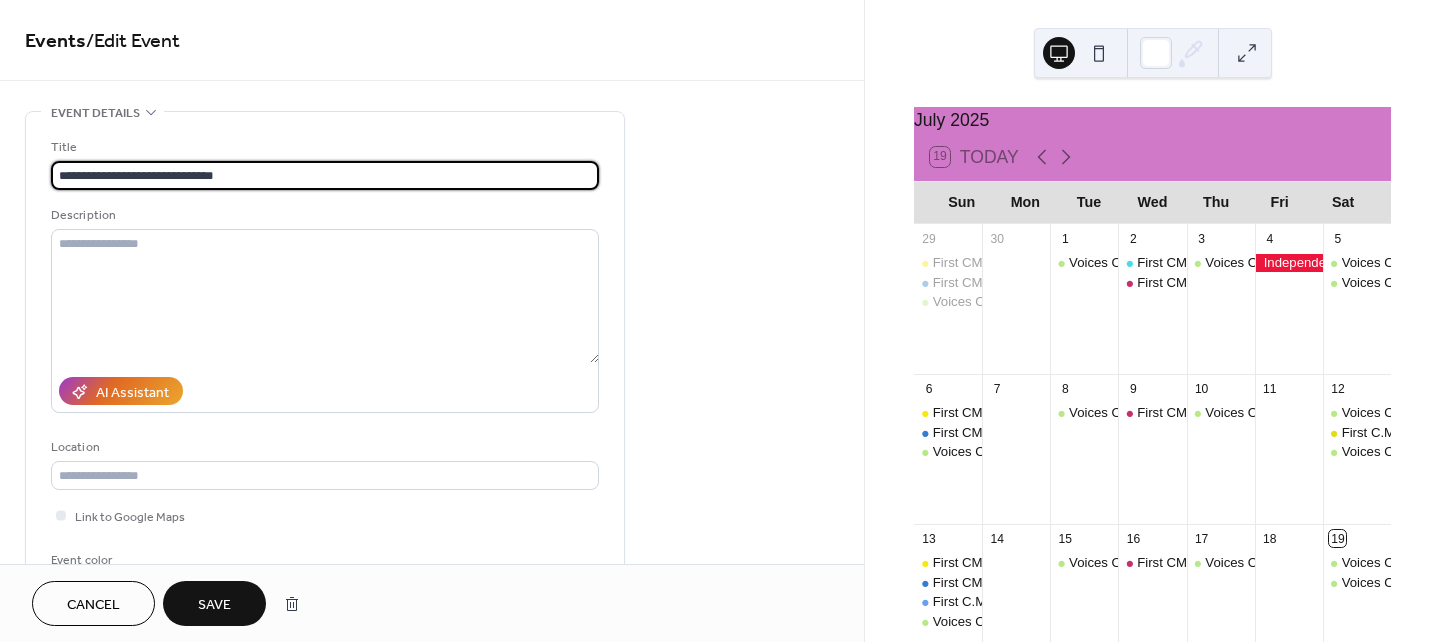 click on "Save" at bounding box center [214, 605] 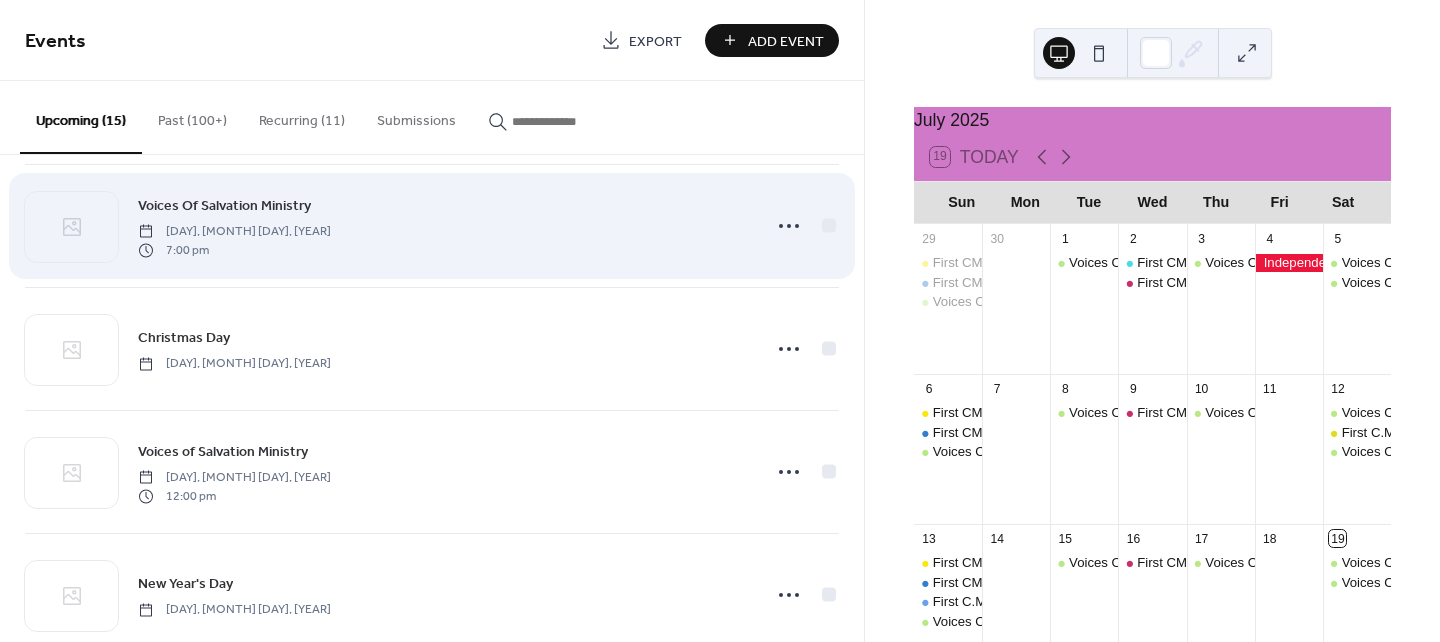 scroll, scrollTop: 1374, scrollLeft: 0, axis: vertical 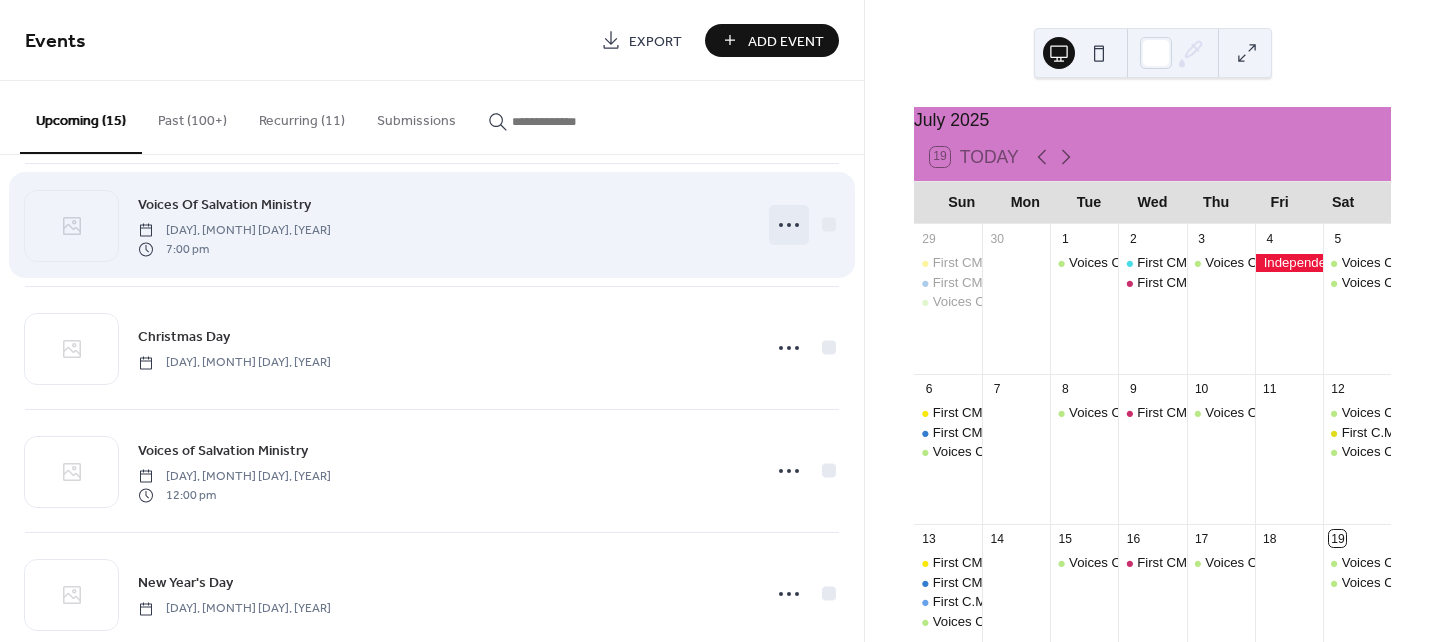 click 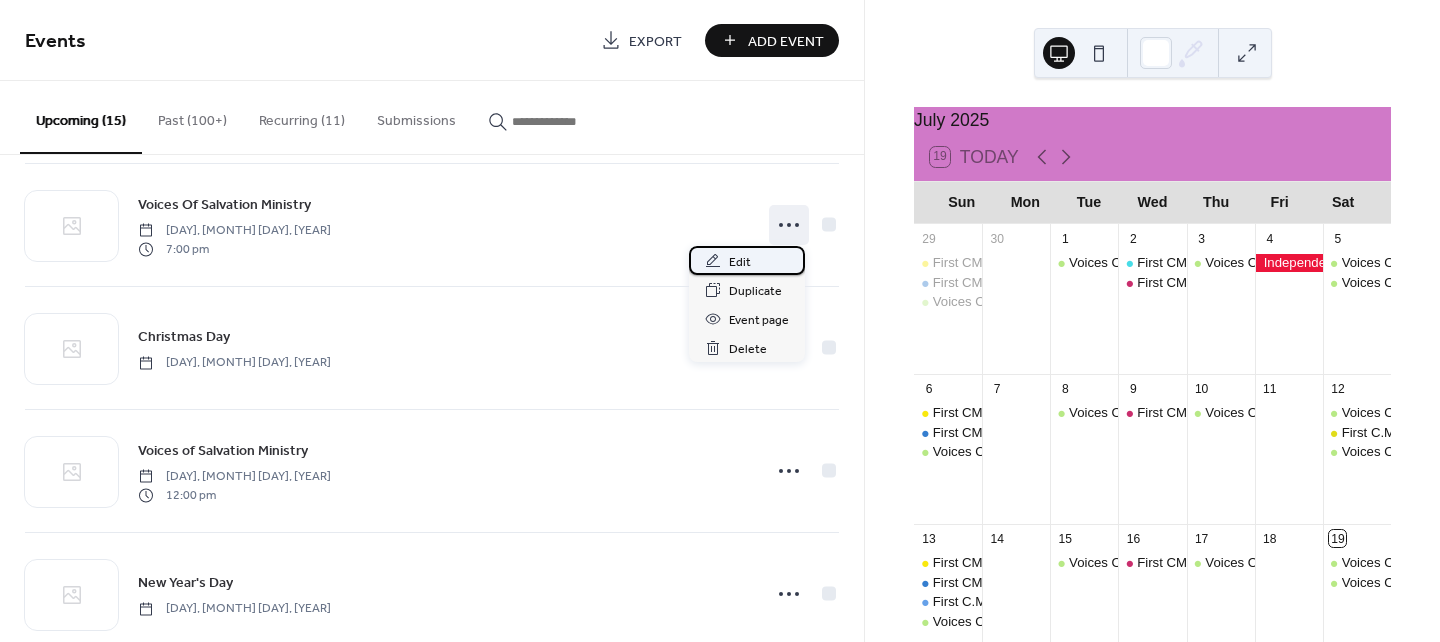 click on "Edit" at bounding box center (740, 262) 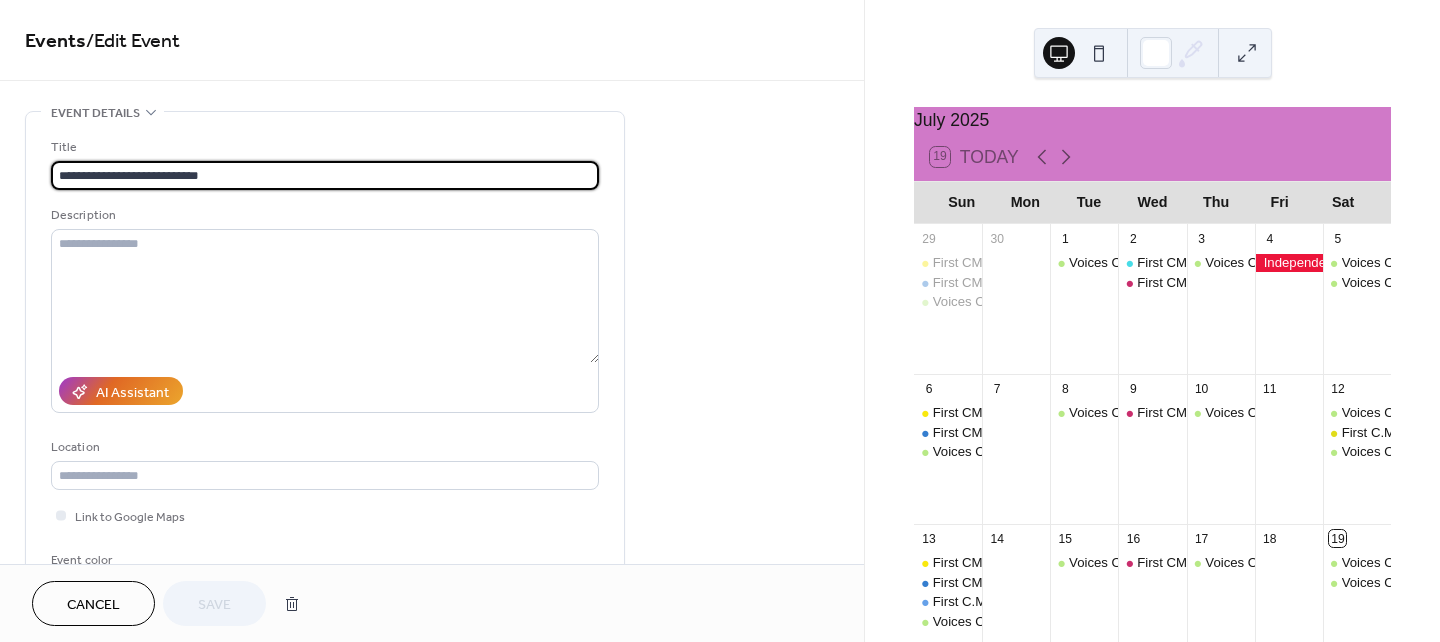 drag, startPoint x: 234, startPoint y: 173, endPoint x: -63, endPoint y: 140, distance: 298.8277 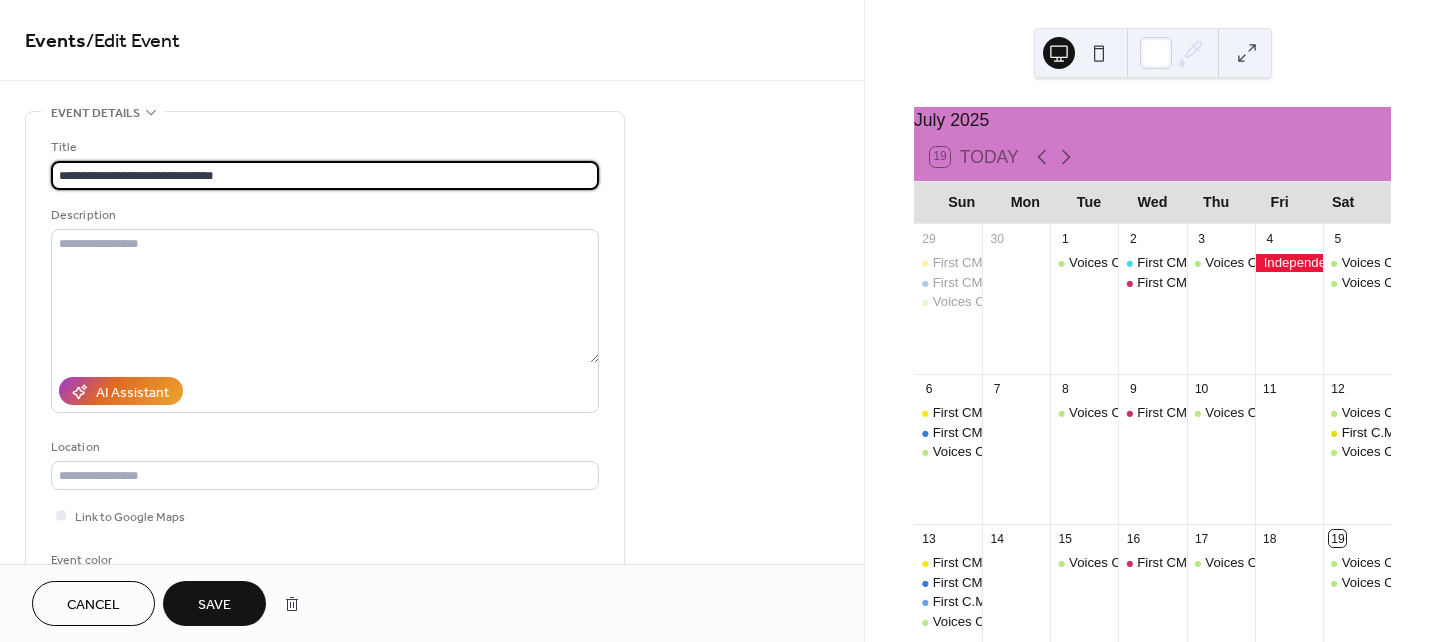 type on "**********" 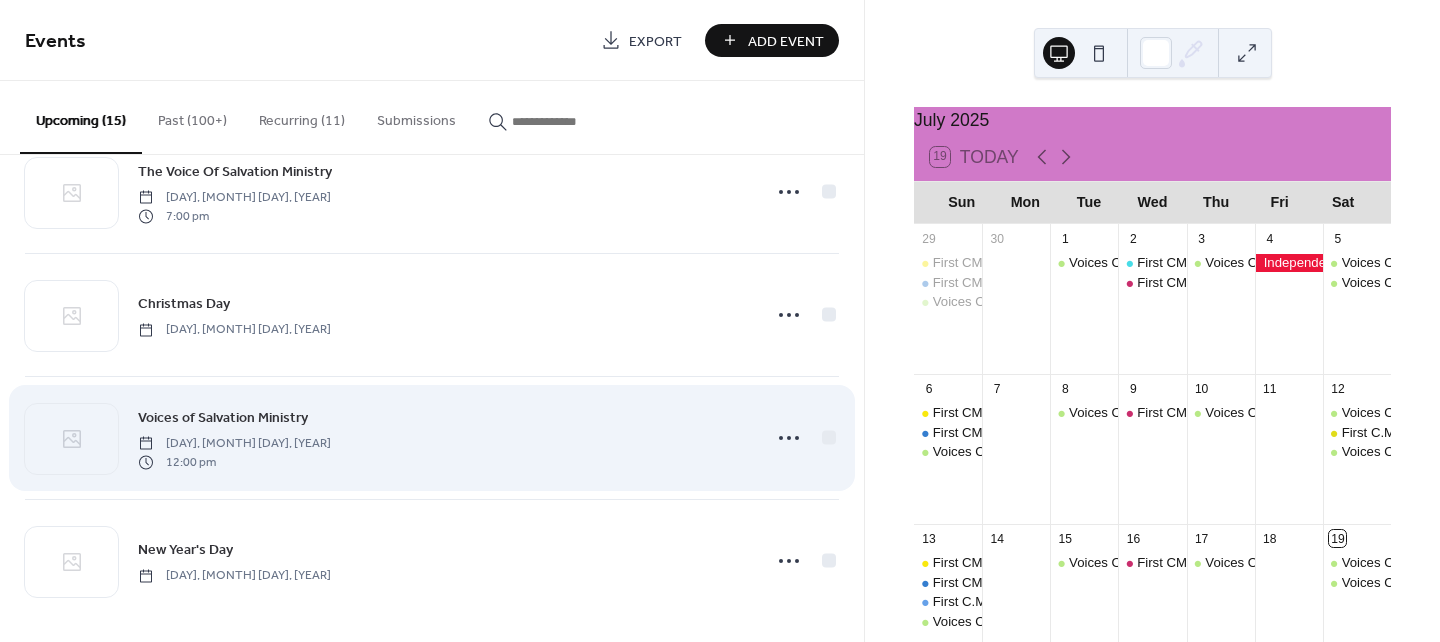 scroll, scrollTop: 1414, scrollLeft: 0, axis: vertical 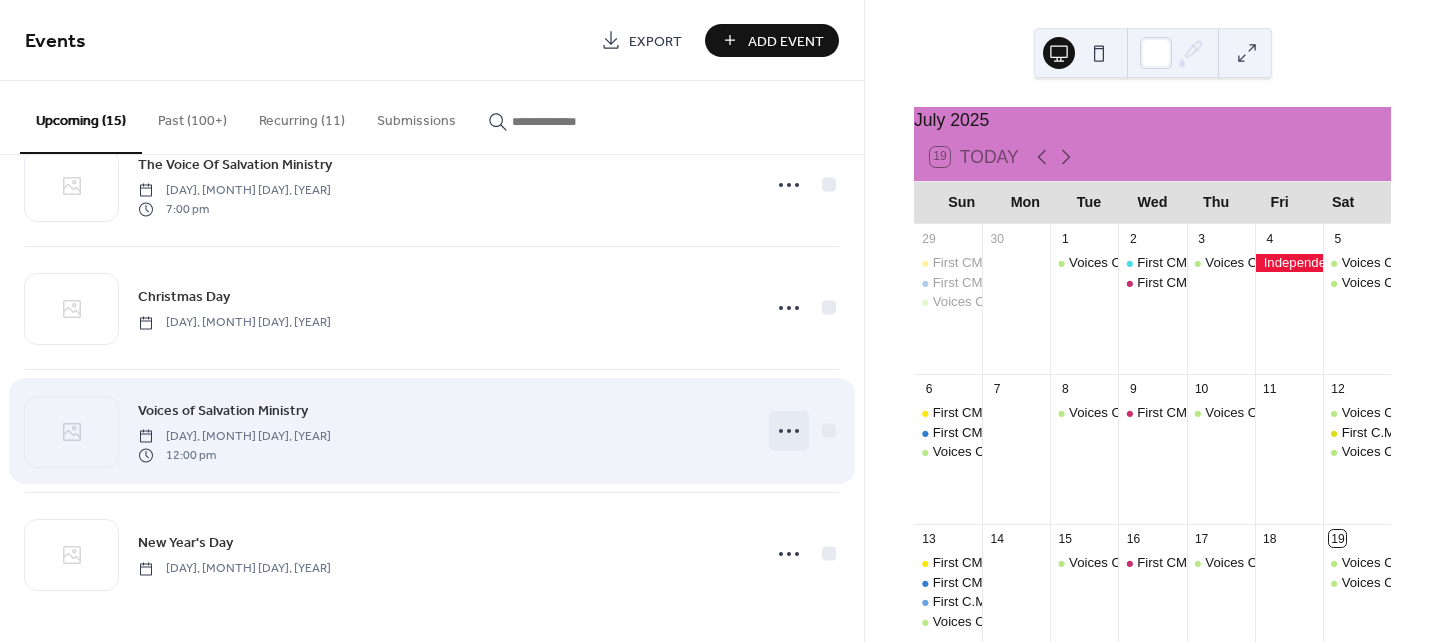 click 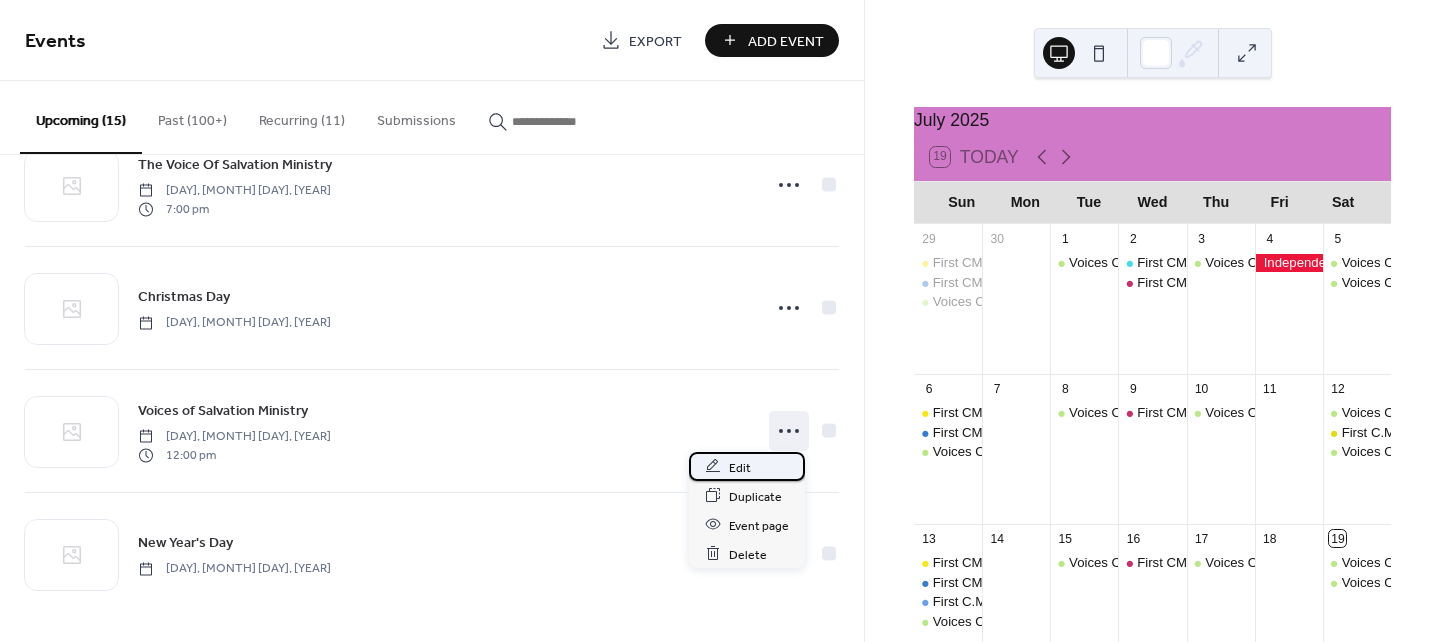 click on "Edit" at bounding box center (740, 467) 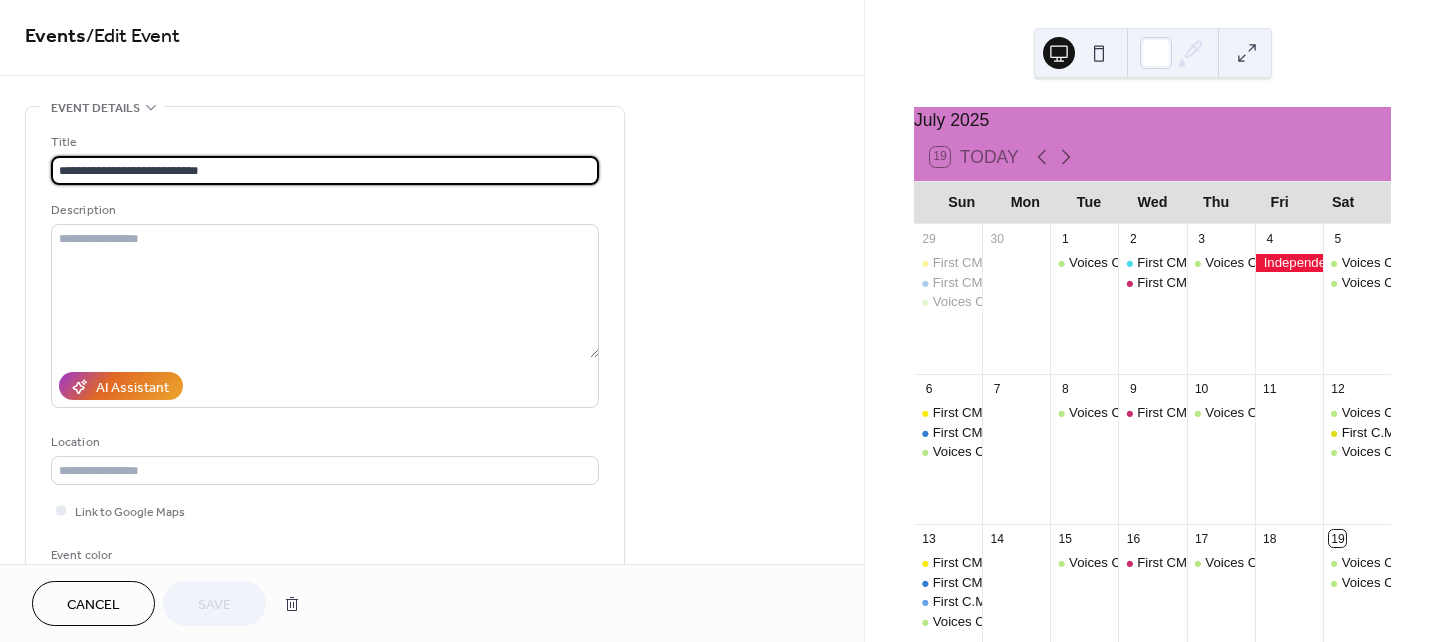 scroll, scrollTop: 6, scrollLeft: 0, axis: vertical 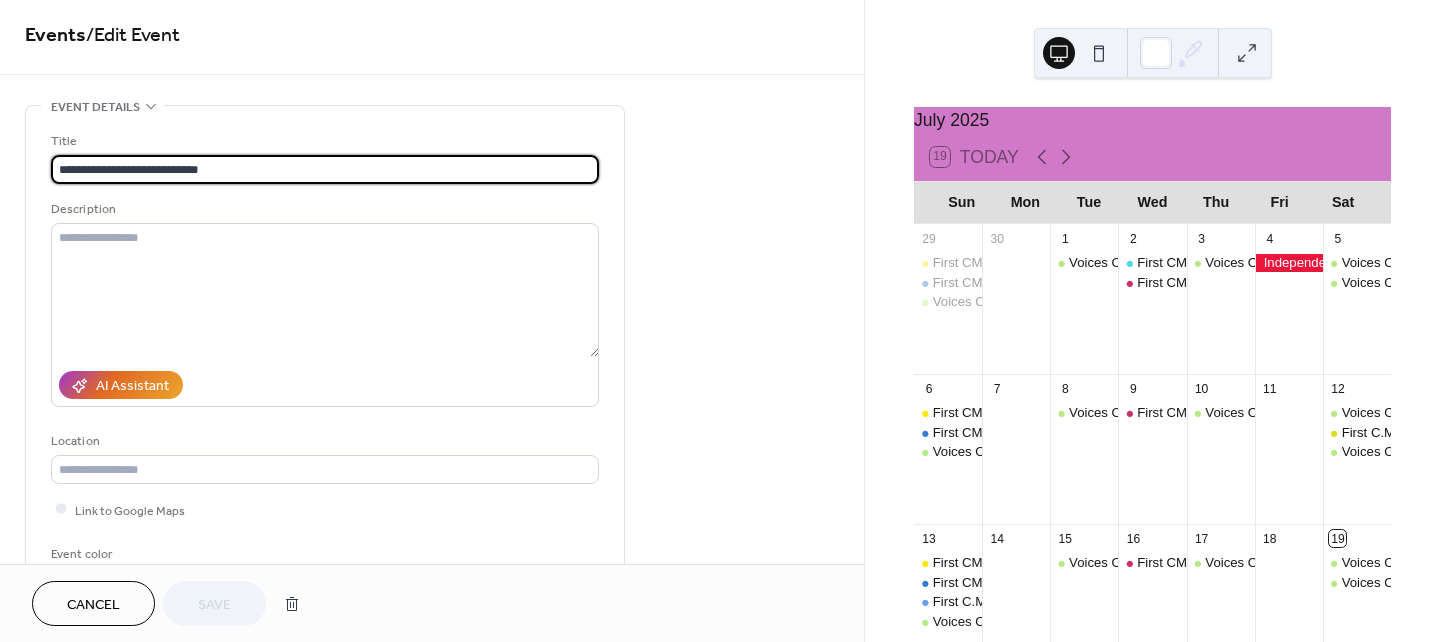 drag, startPoint x: 212, startPoint y: 166, endPoint x: -86, endPoint y: 136, distance: 299.50626 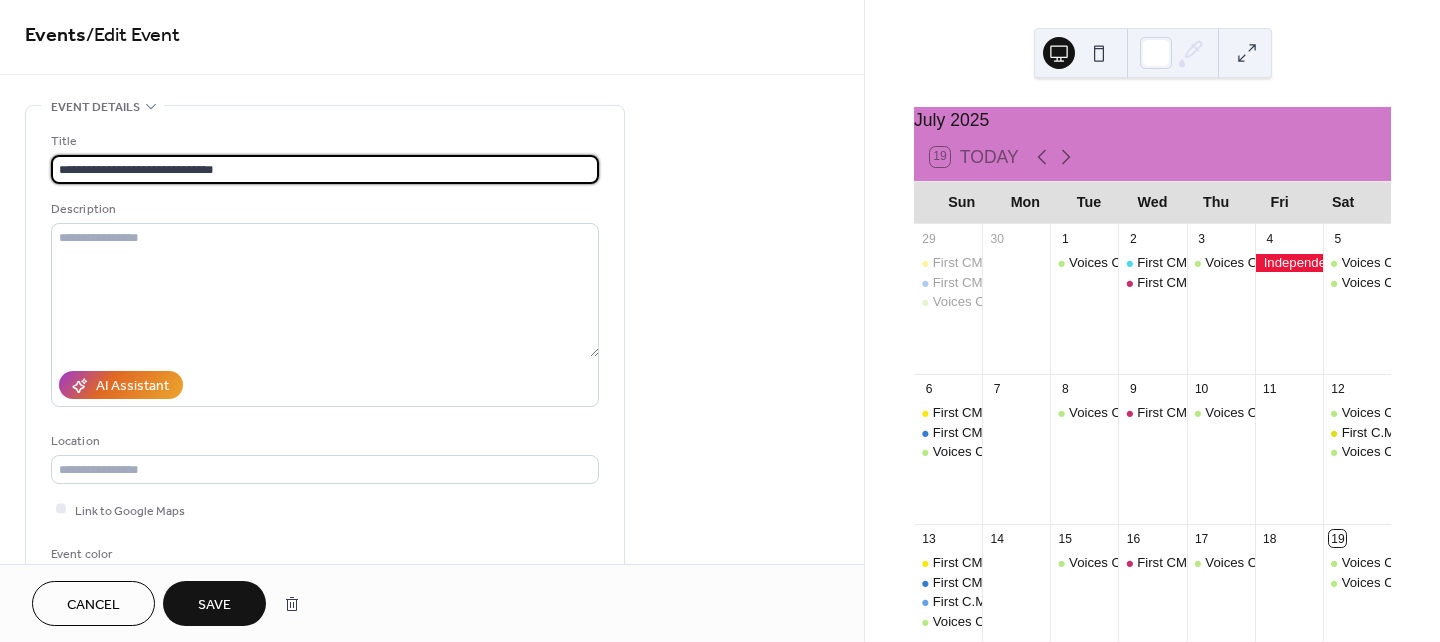 type on "**********" 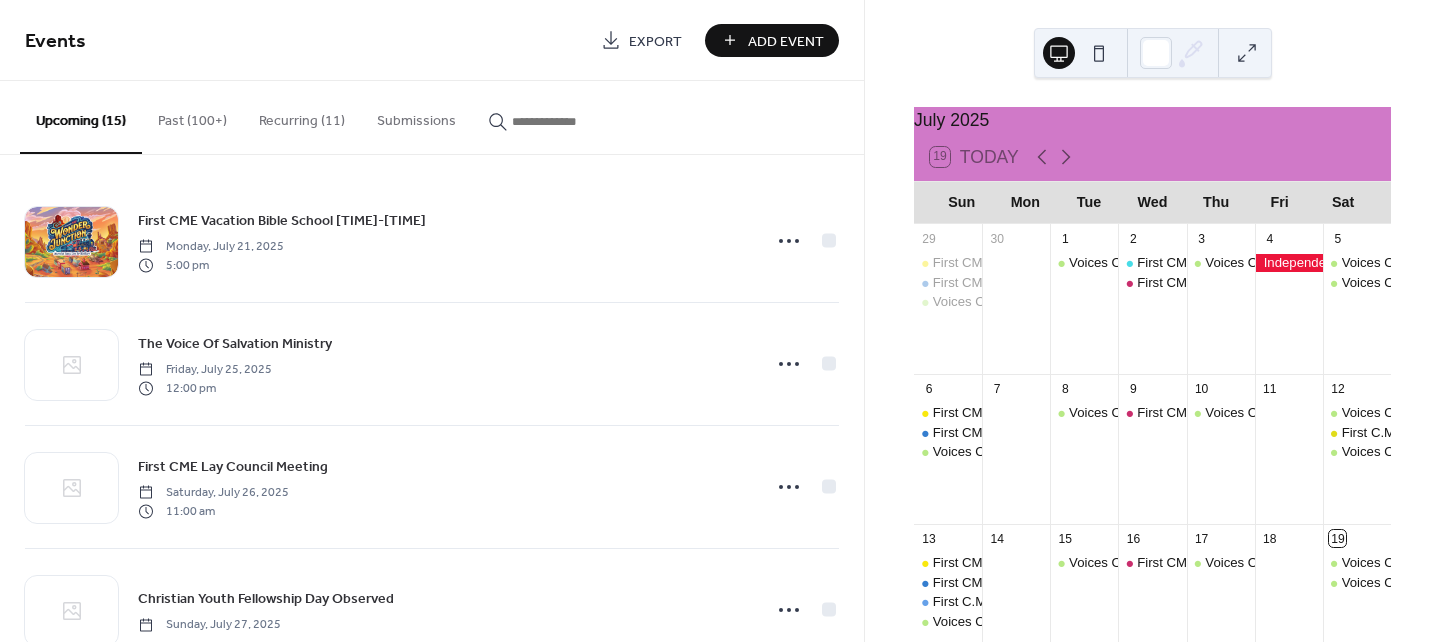 scroll, scrollTop: 0, scrollLeft: 0, axis: both 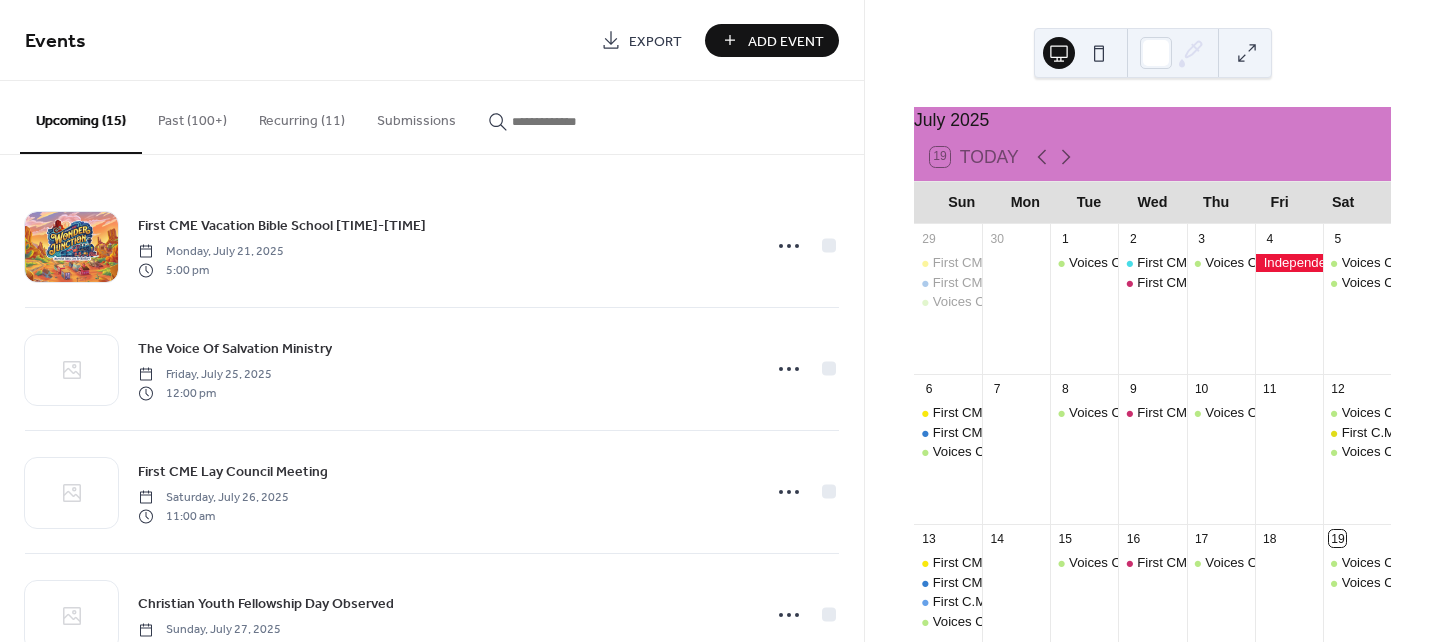 click on "Recurring (11)" at bounding box center [302, 116] 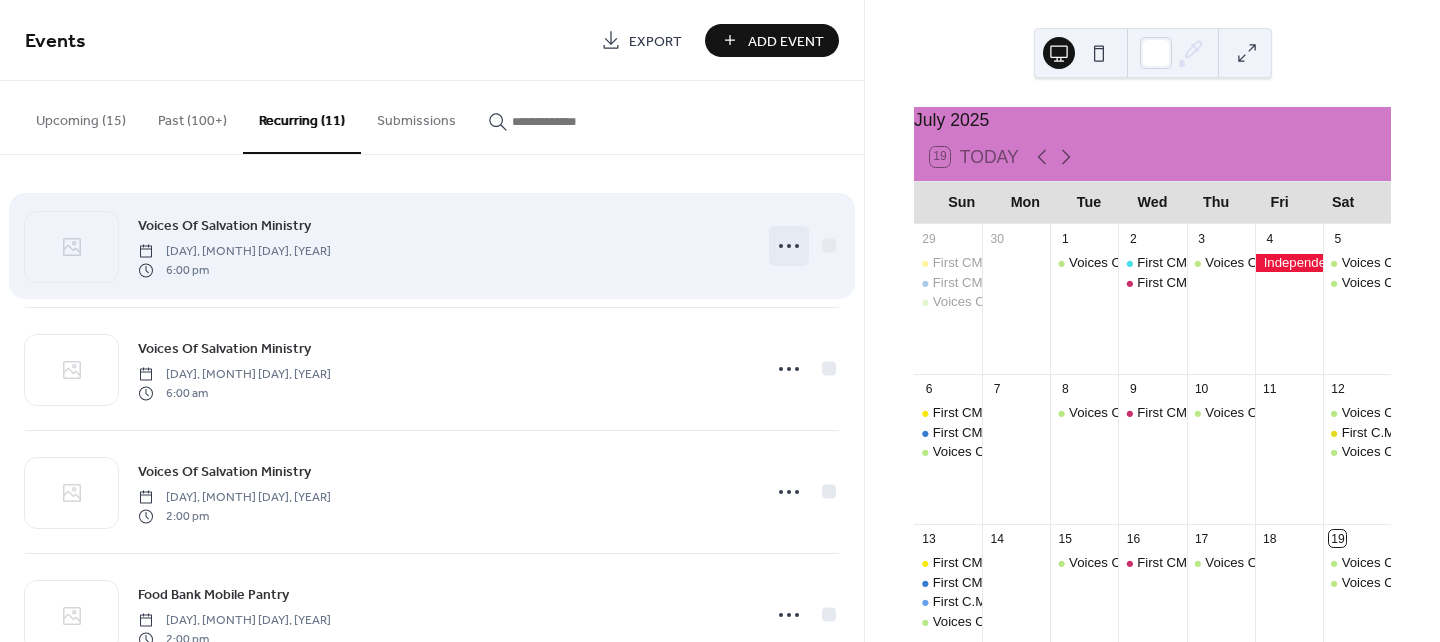 click 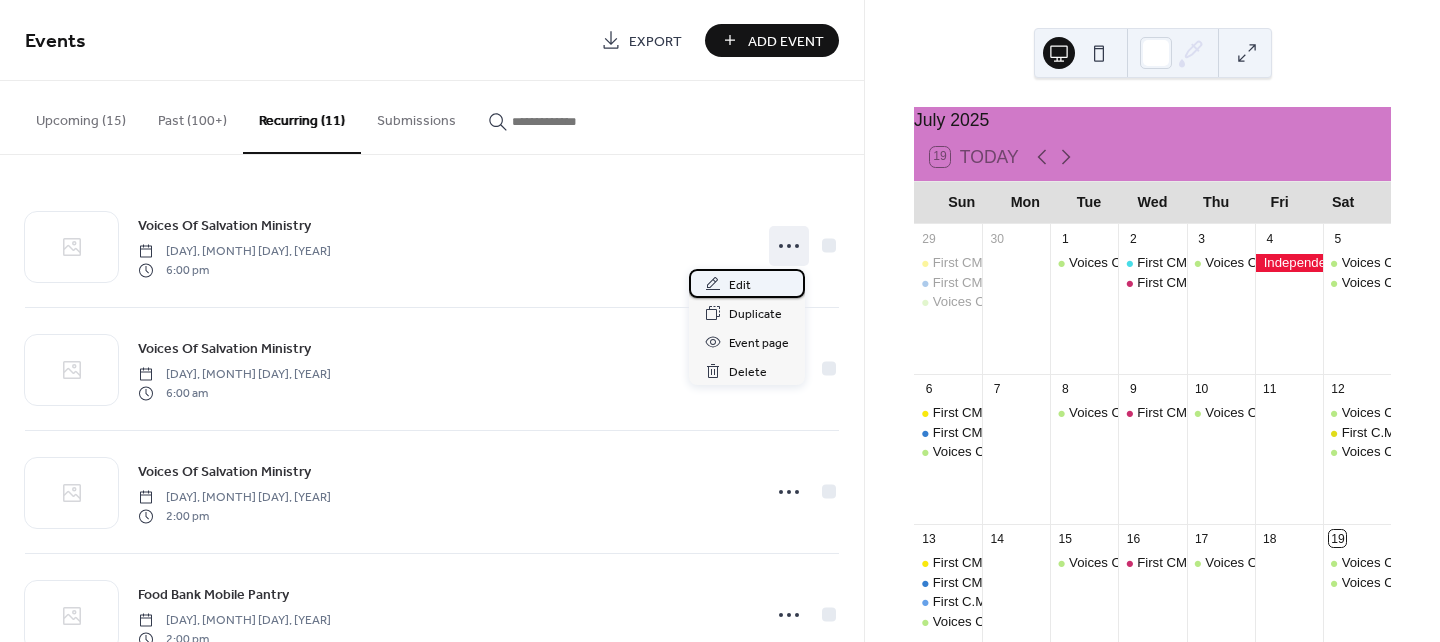 click on "Edit" at bounding box center [740, 285] 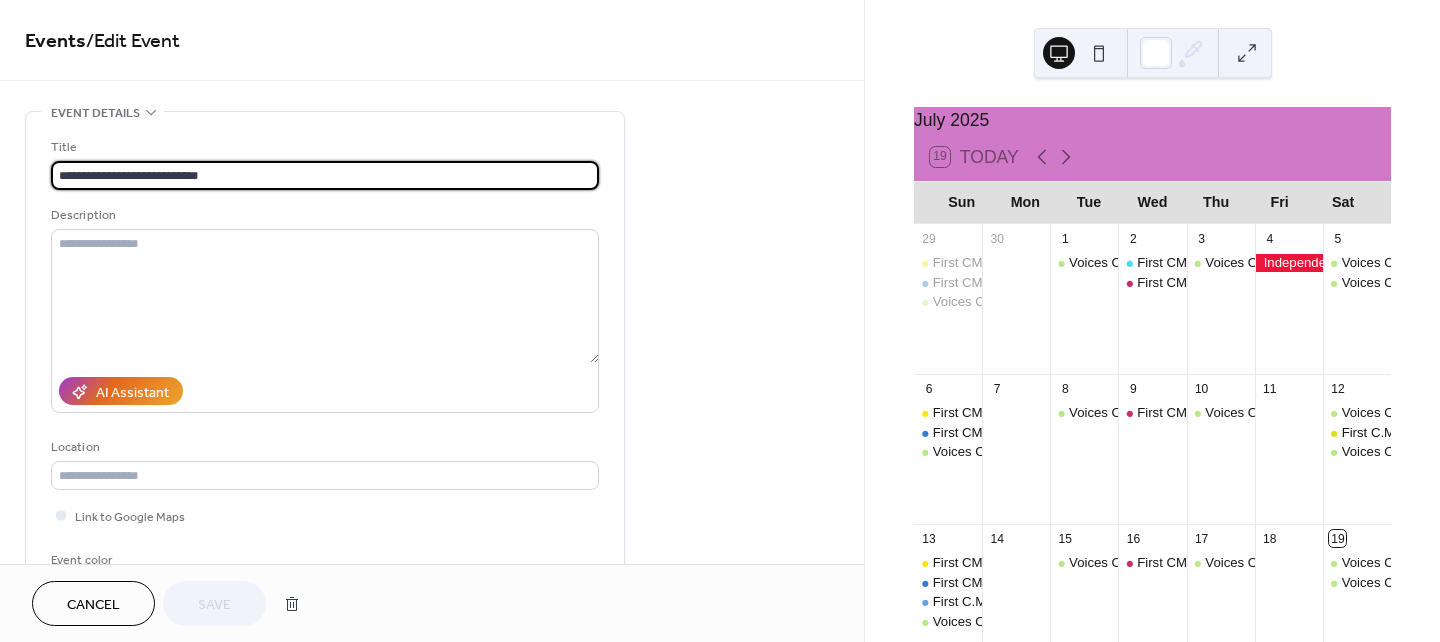 drag, startPoint x: 238, startPoint y: 175, endPoint x: -93, endPoint y: 125, distance: 334.75513 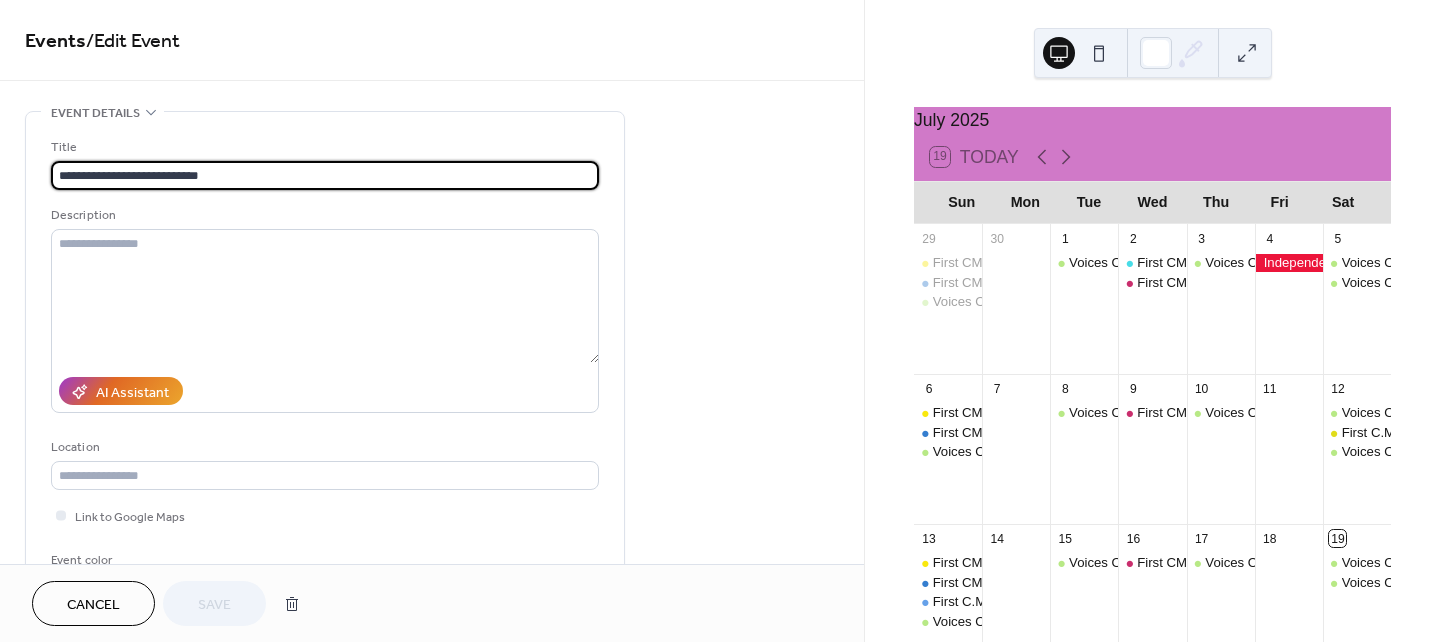 click on "**********" at bounding box center [720, 321] 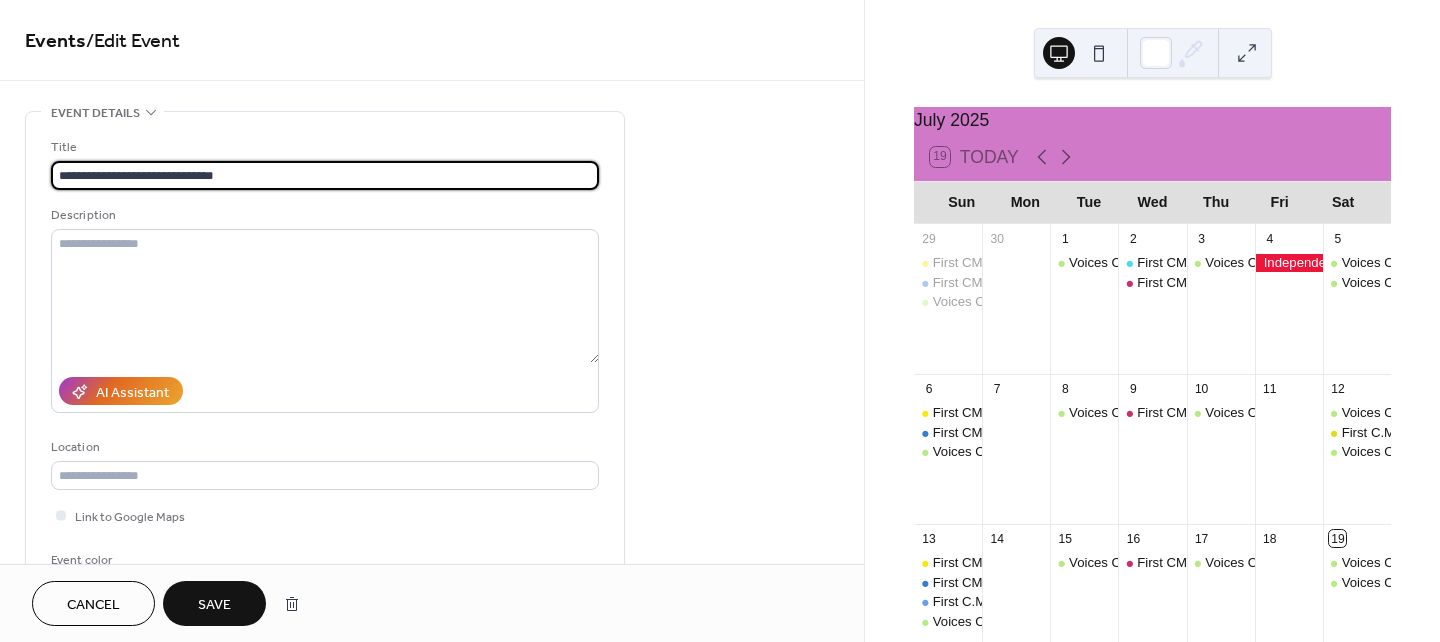 type on "**********" 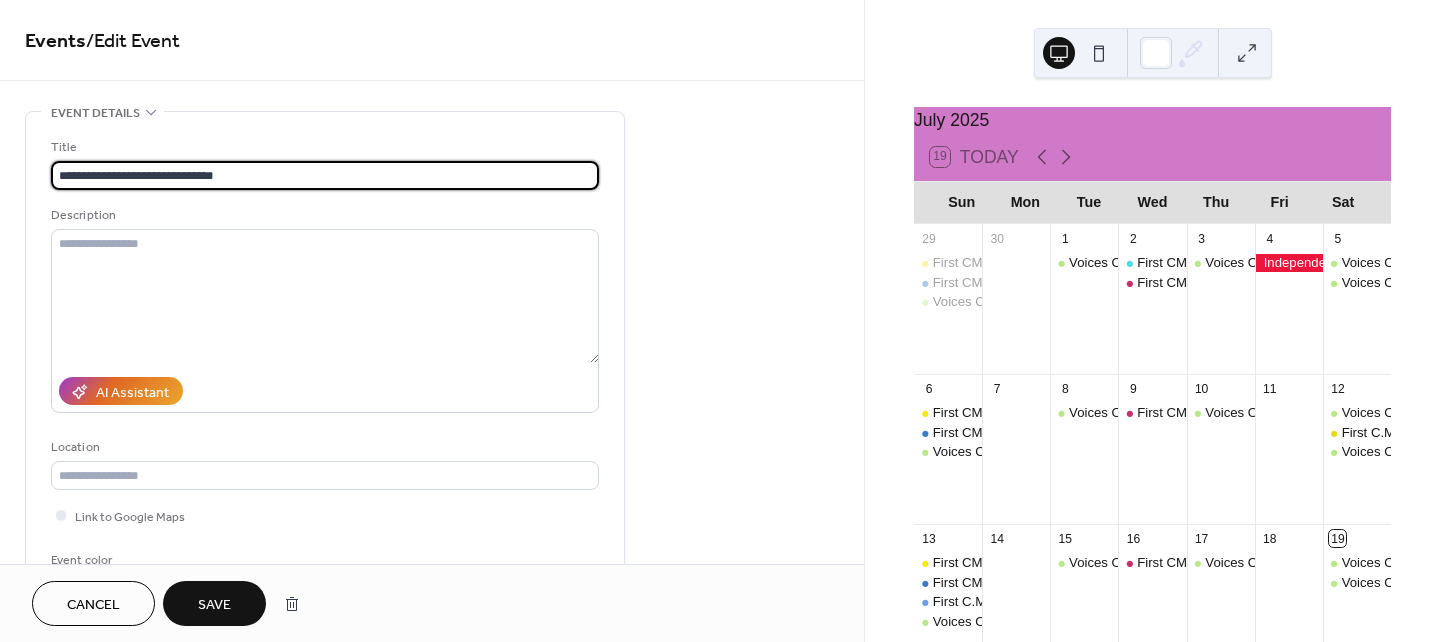 drag, startPoint x: 235, startPoint y: 589, endPoint x: 260, endPoint y: 574, distance: 29.15476 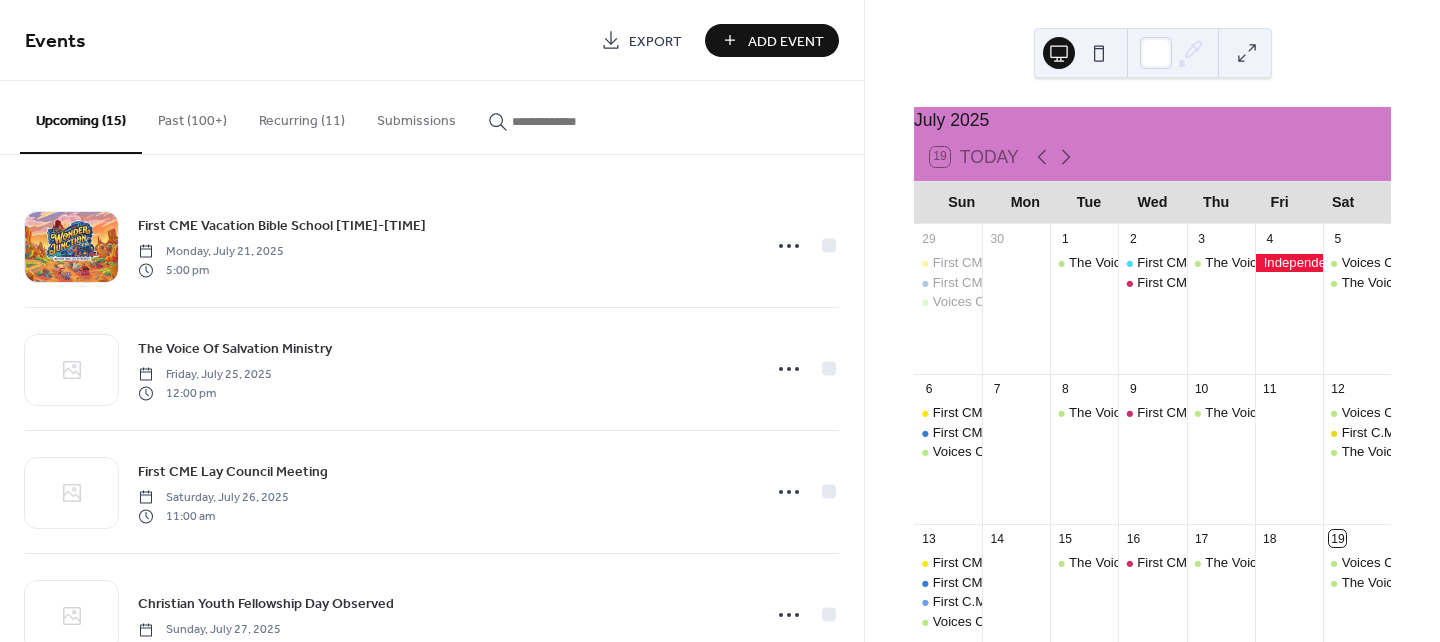 click on "Recurring (11)" at bounding box center (302, 116) 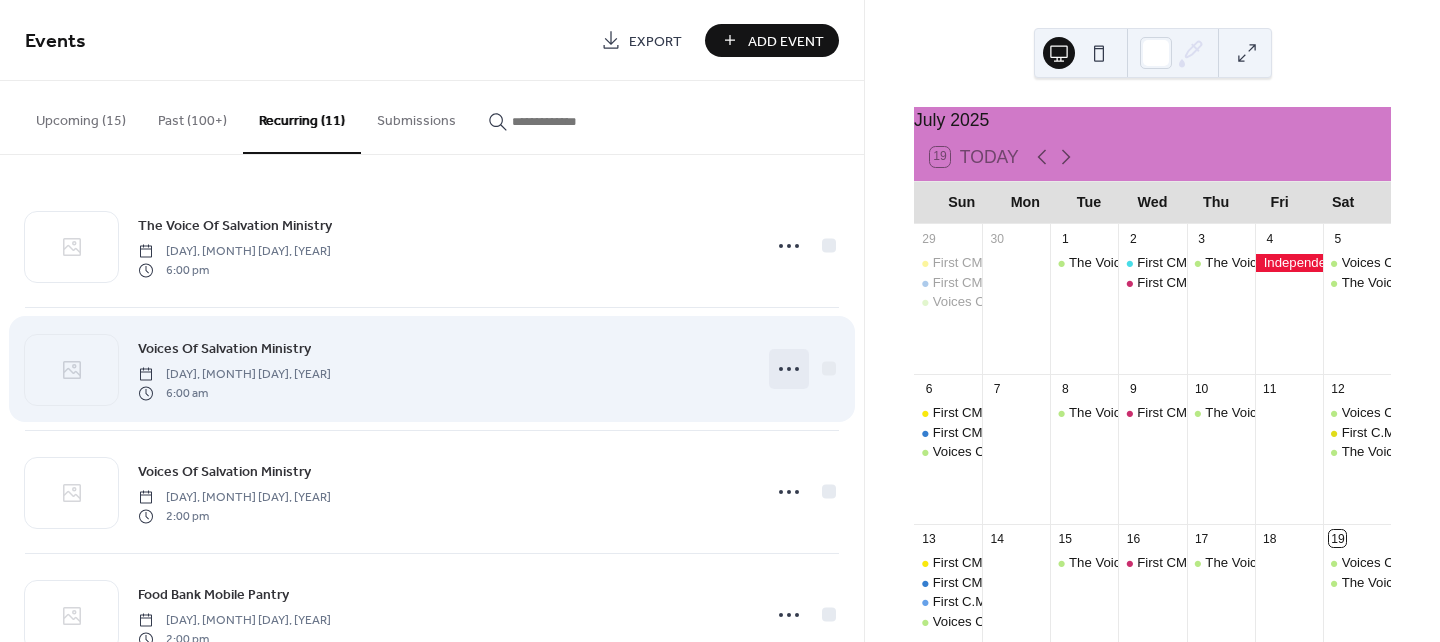 click 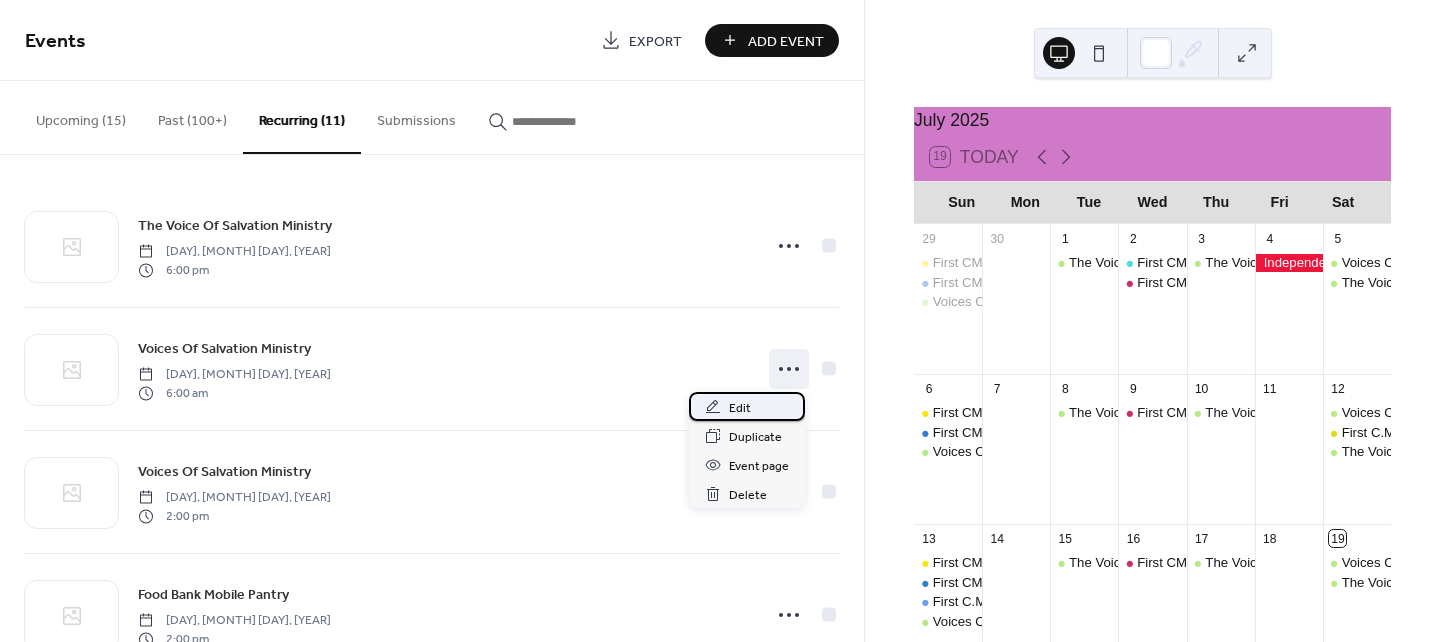 click on "Edit" at bounding box center [747, 406] 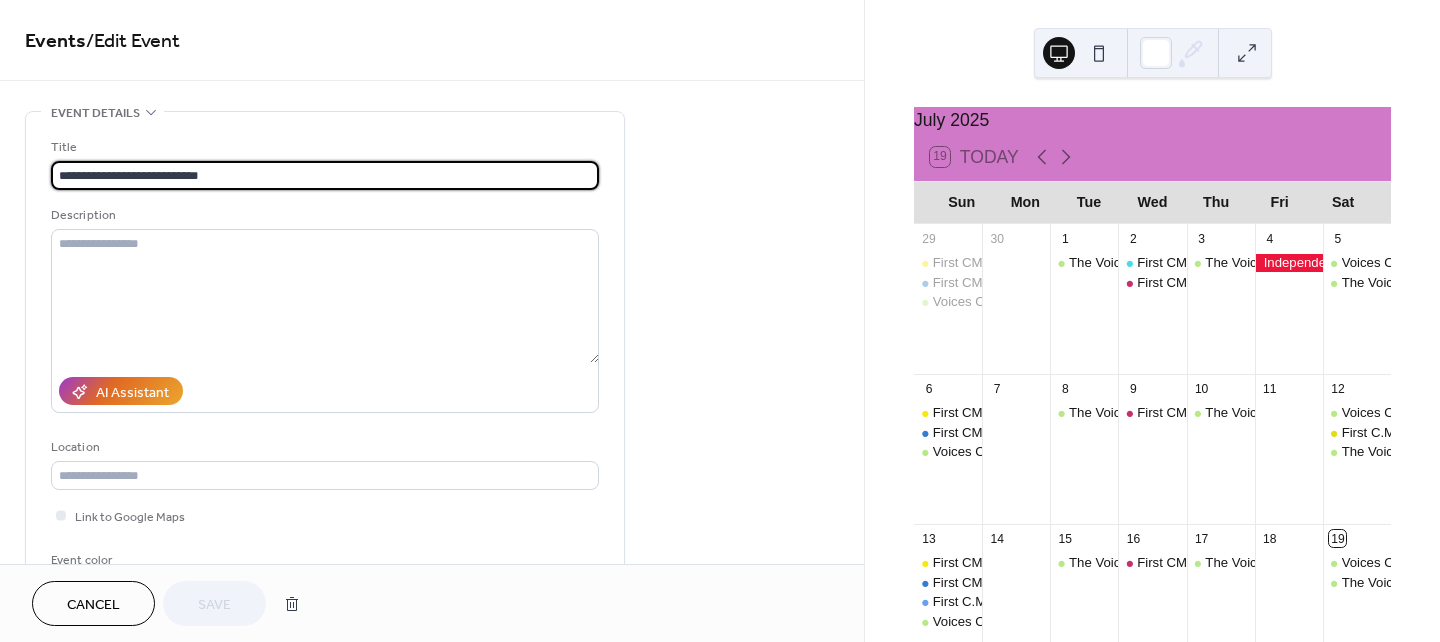 drag, startPoint x: 214, startPoint y: 168, endPoint x: -41, endPoint y: 143, distance: 256.22256 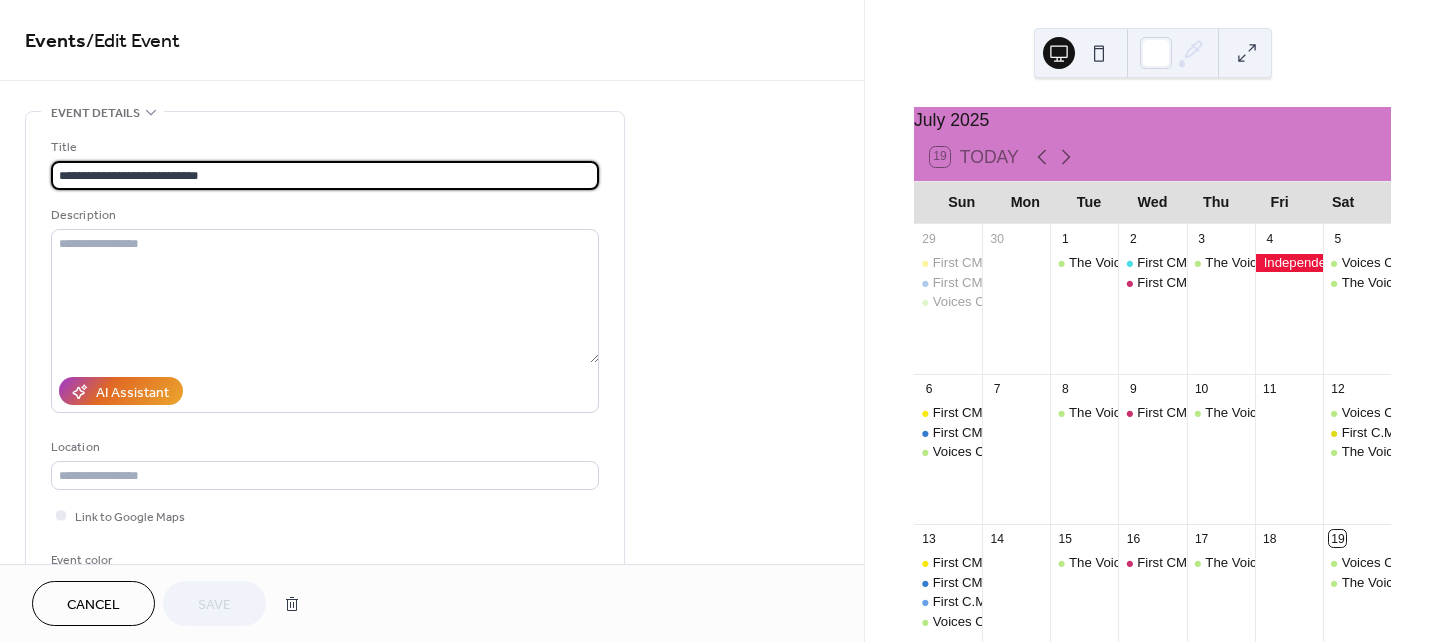 click on "**********" at bounding box center [720, 321] 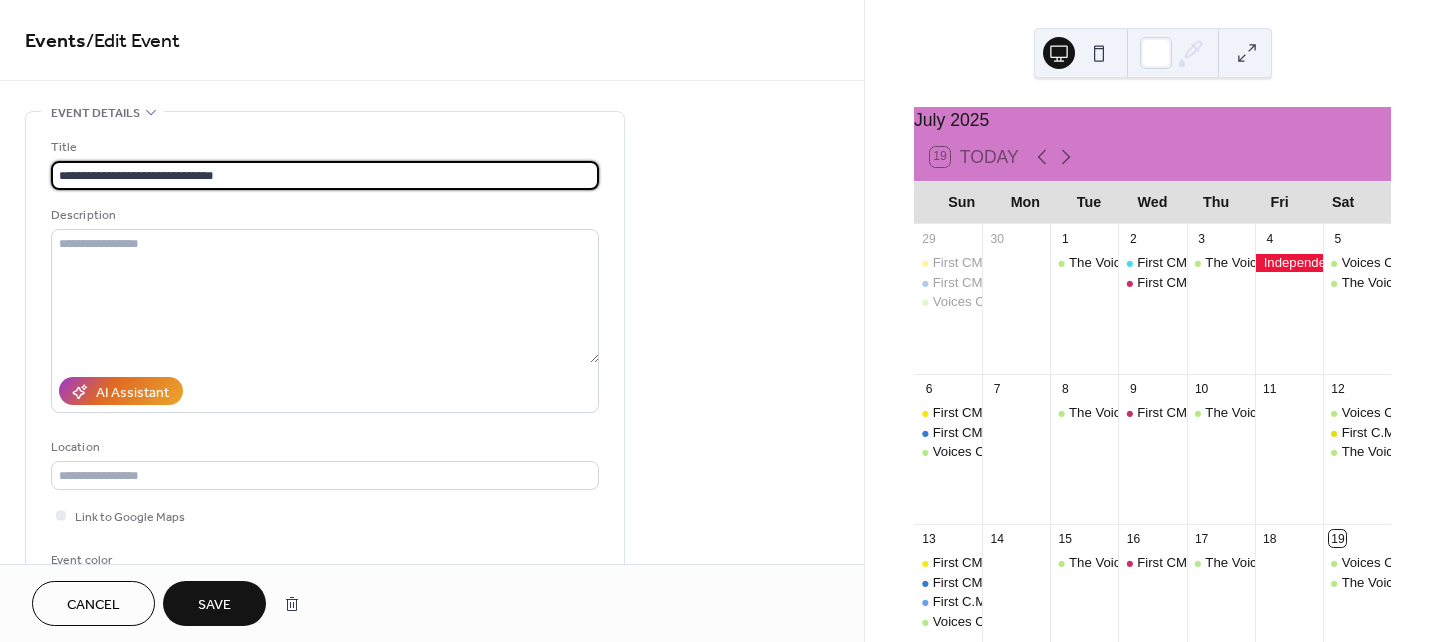 type on "**********" 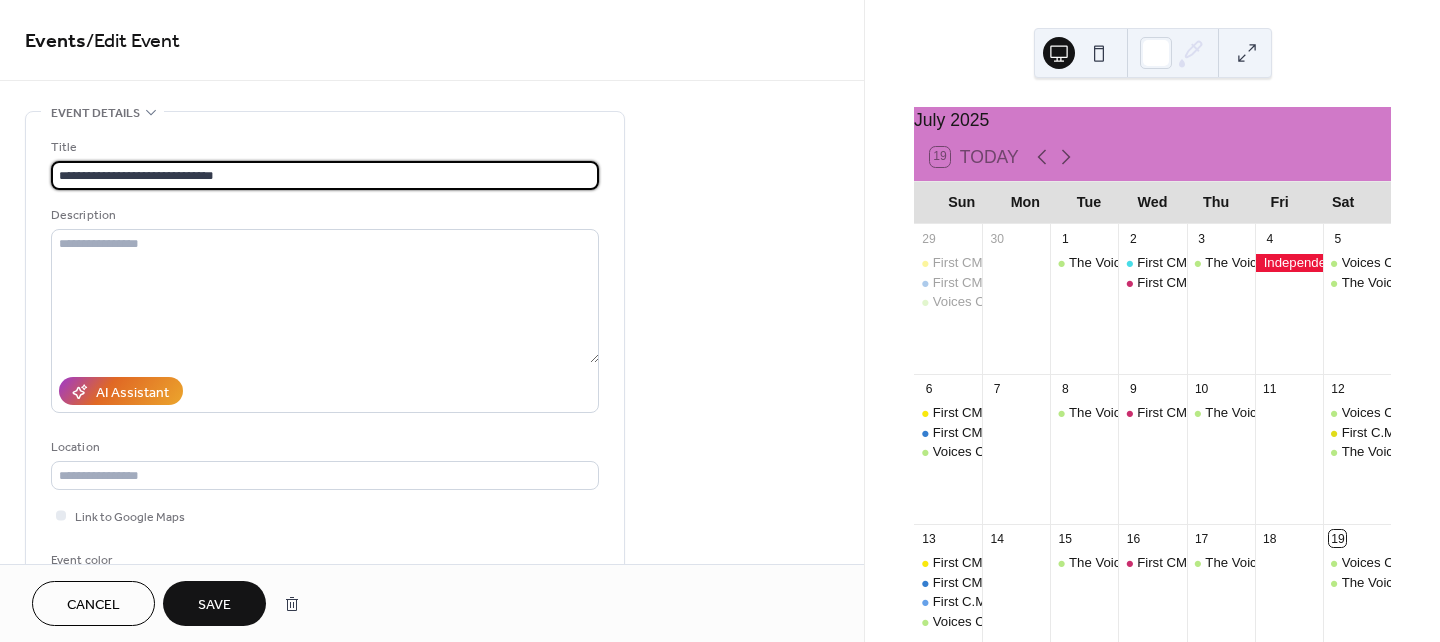 click on "Save" at bounding box center [214, 603] 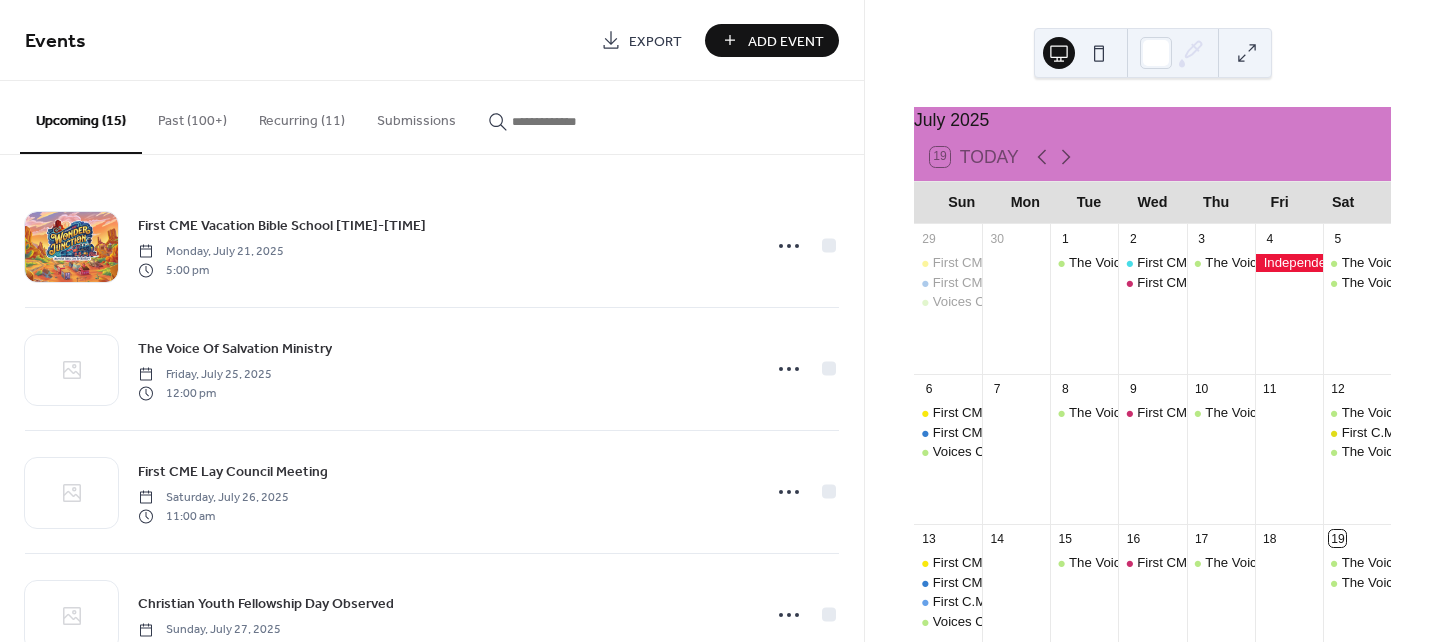 click on "Recurring (11)" at bounding box center [302, 116] 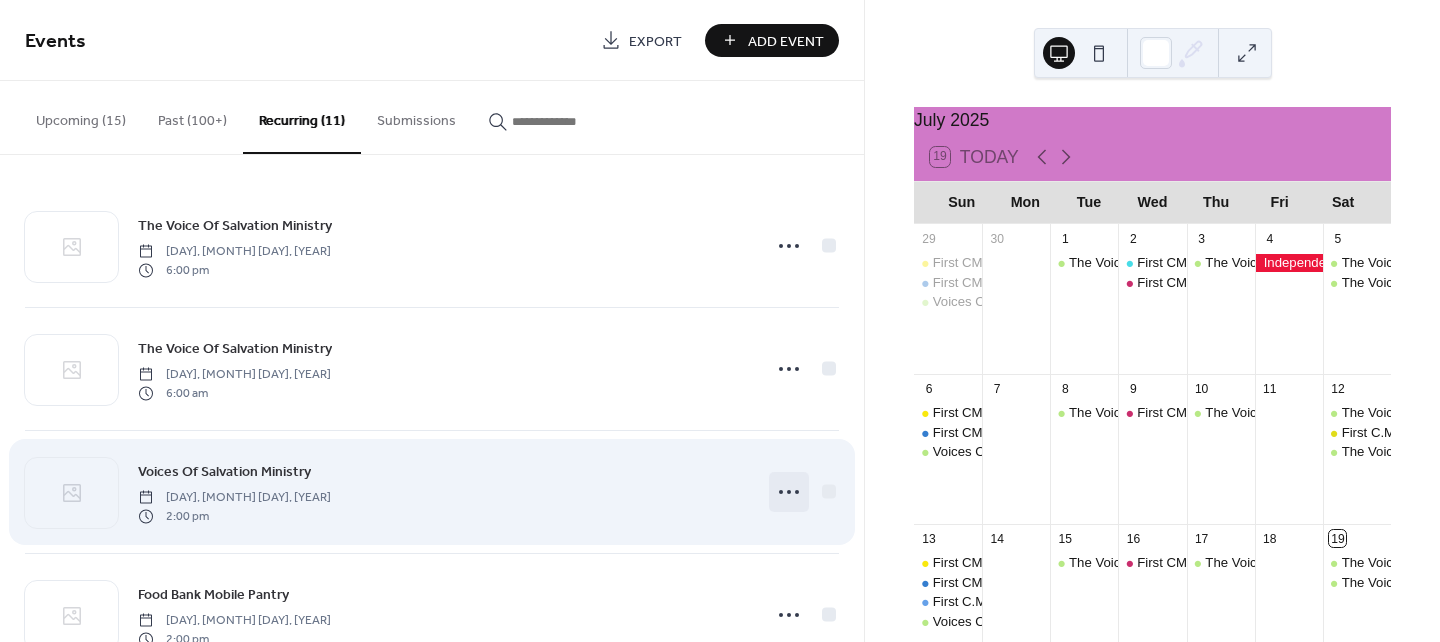 click 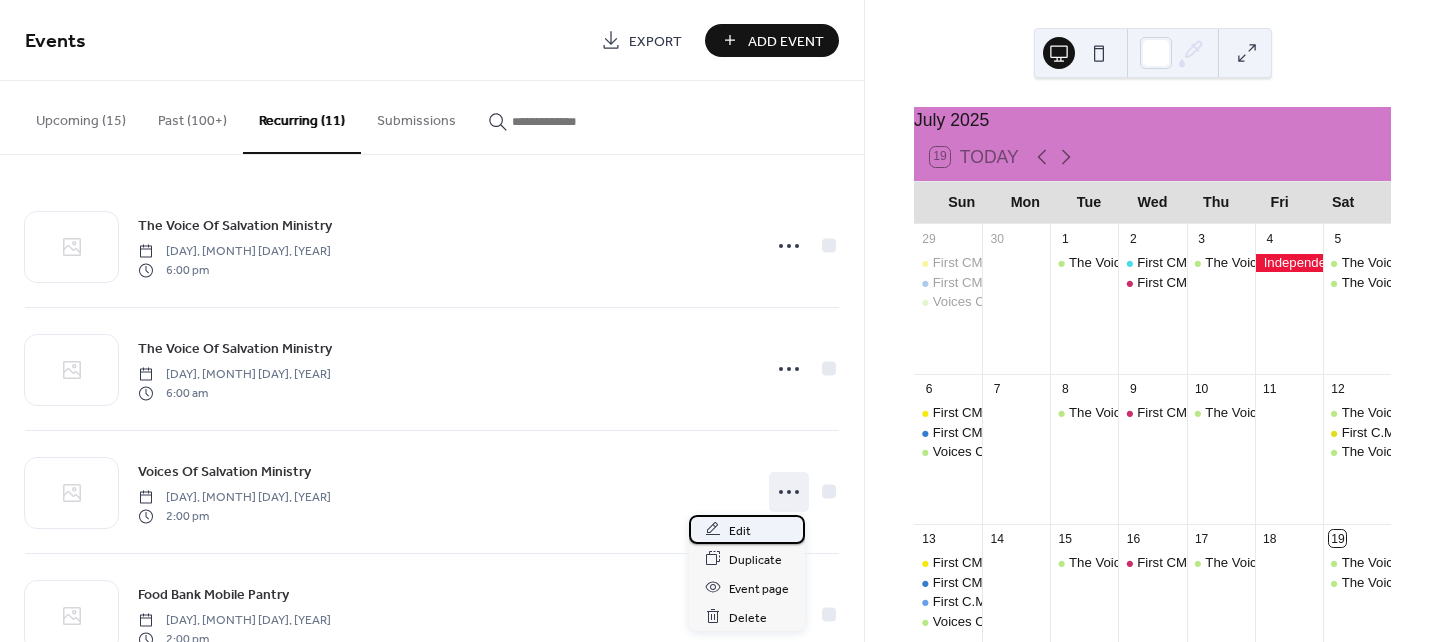 click on "Edit" at bounding box center [740, 530] 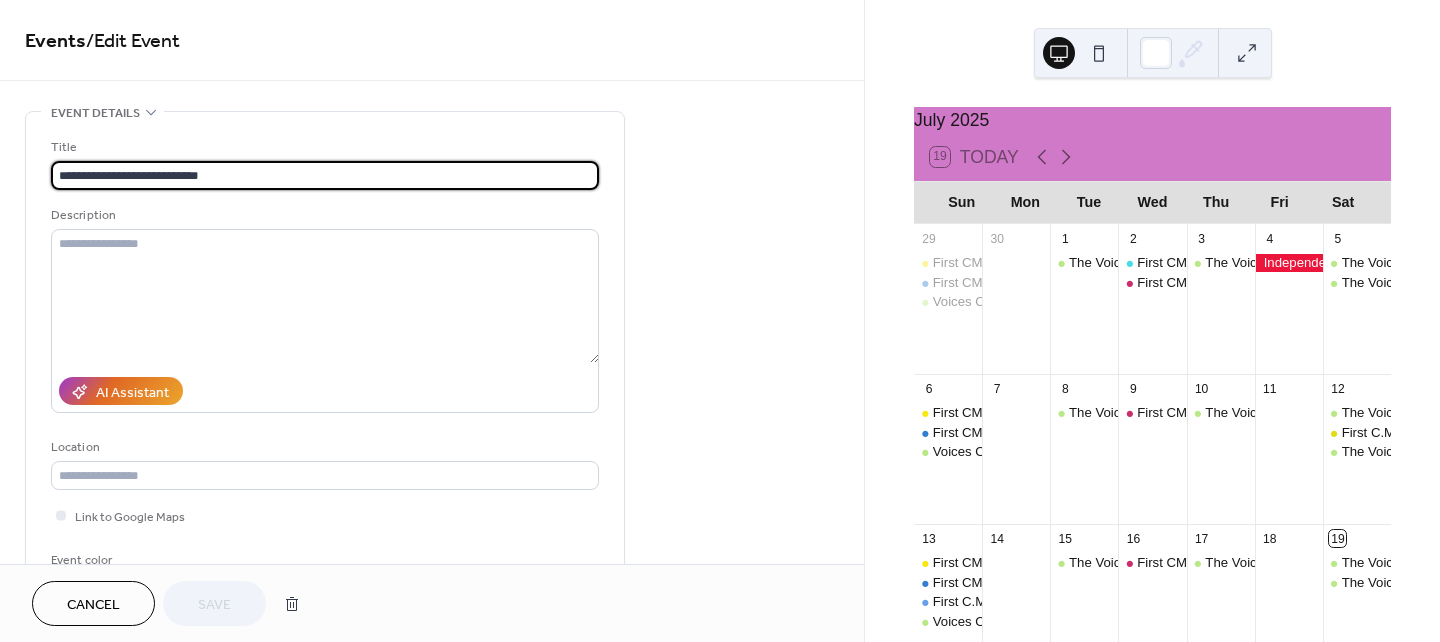 drag, startPoint x: 225, startPoint y: 178, endPoint x: -41, endPoint y: 152, distance: 267.26767 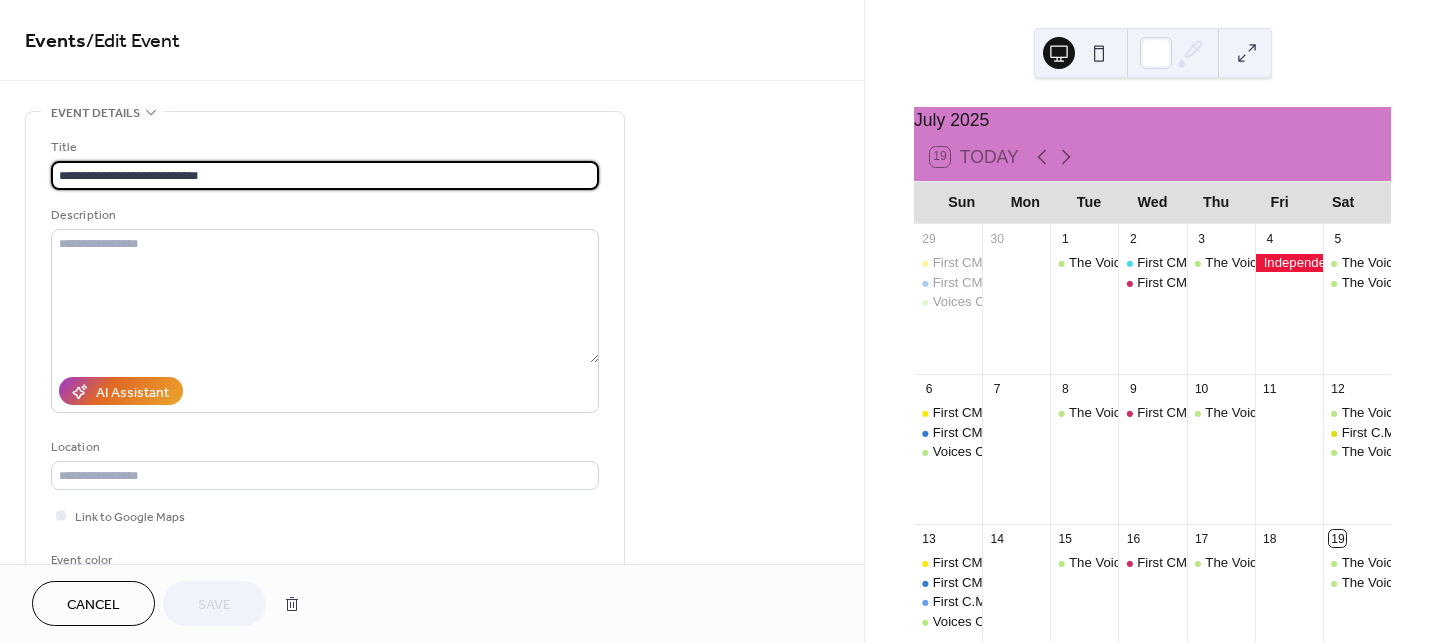 click on "**********" at bounding box center (720, 321) 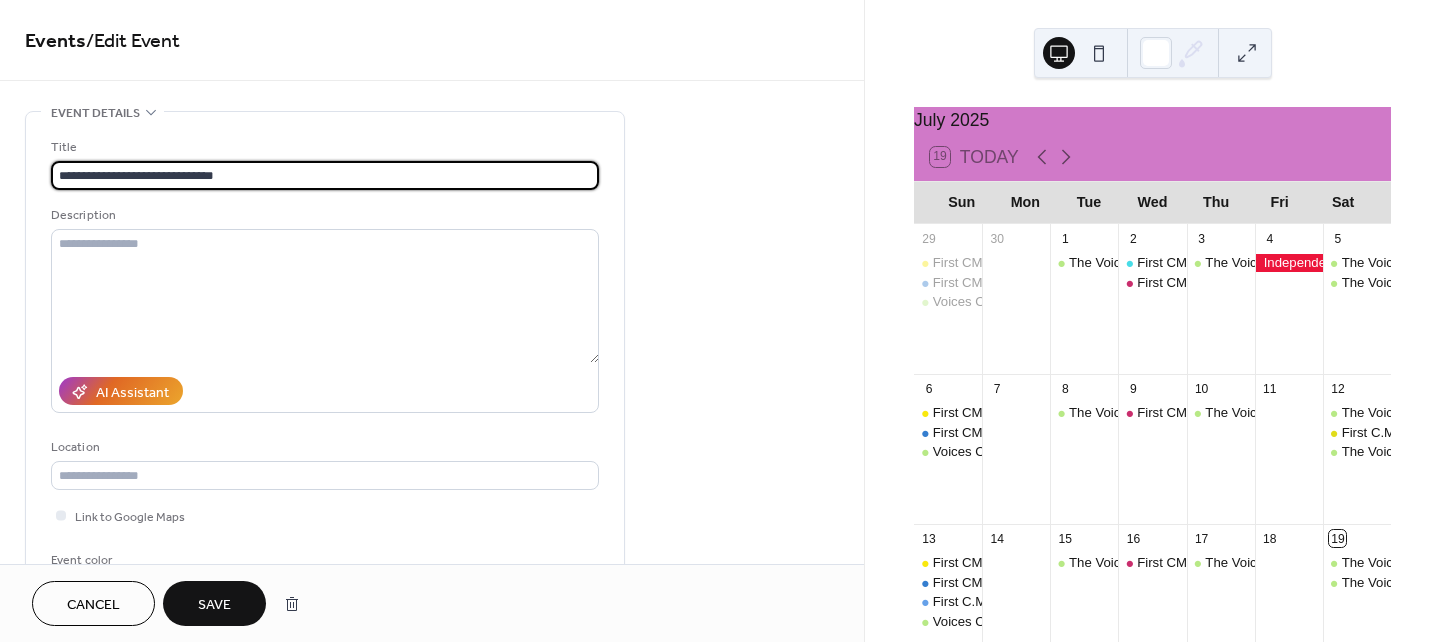 type on "**********" 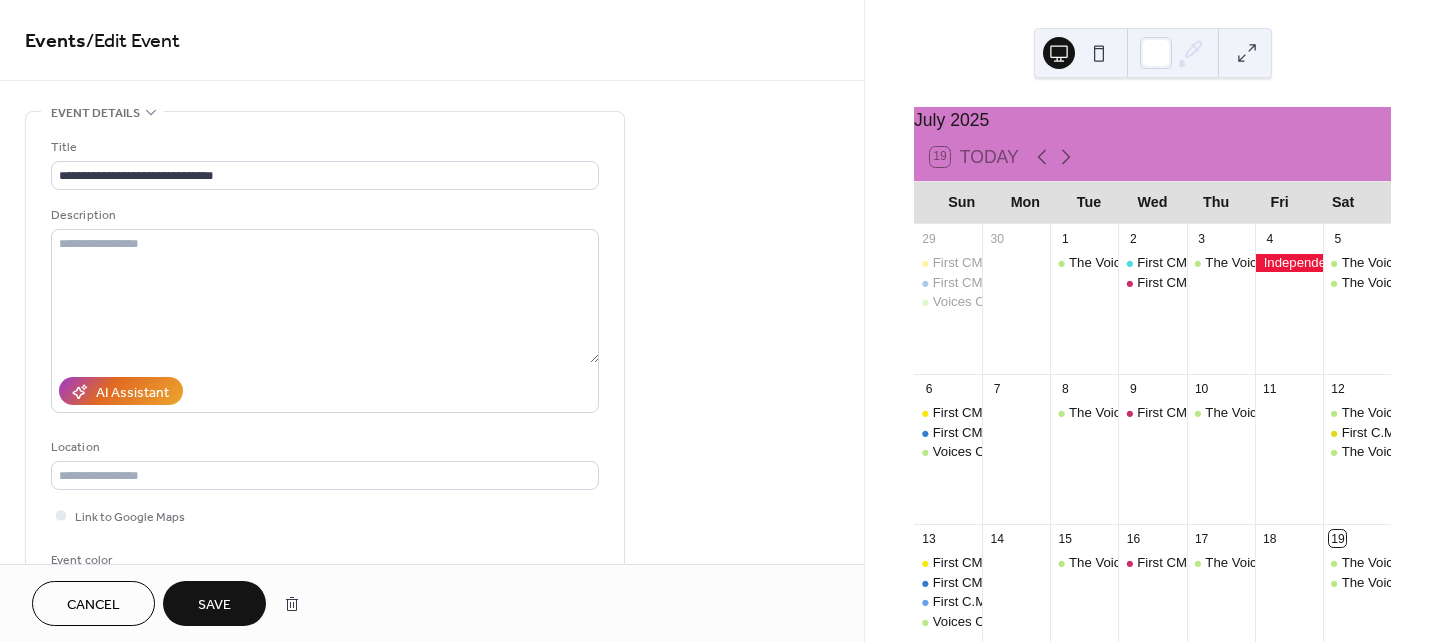 click on "Save" at bounding box center [214, 603] 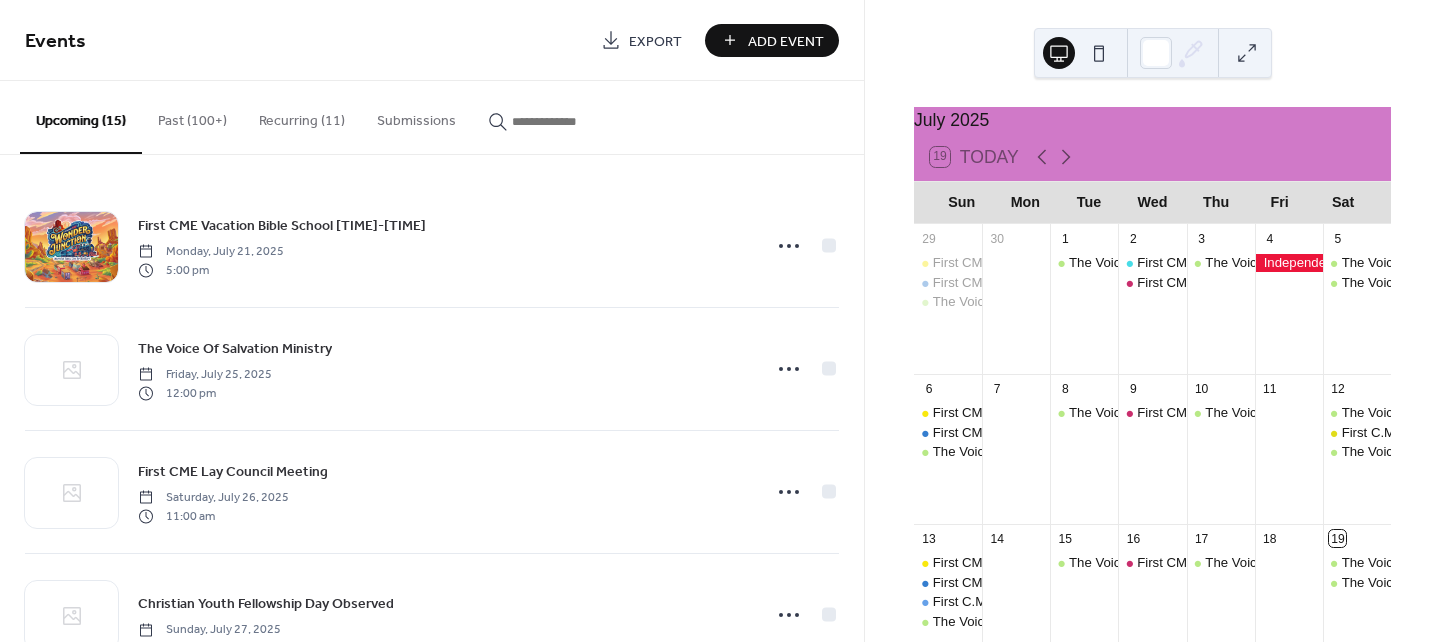 click on "Recurring (11)" at bounding box center (302, 116) 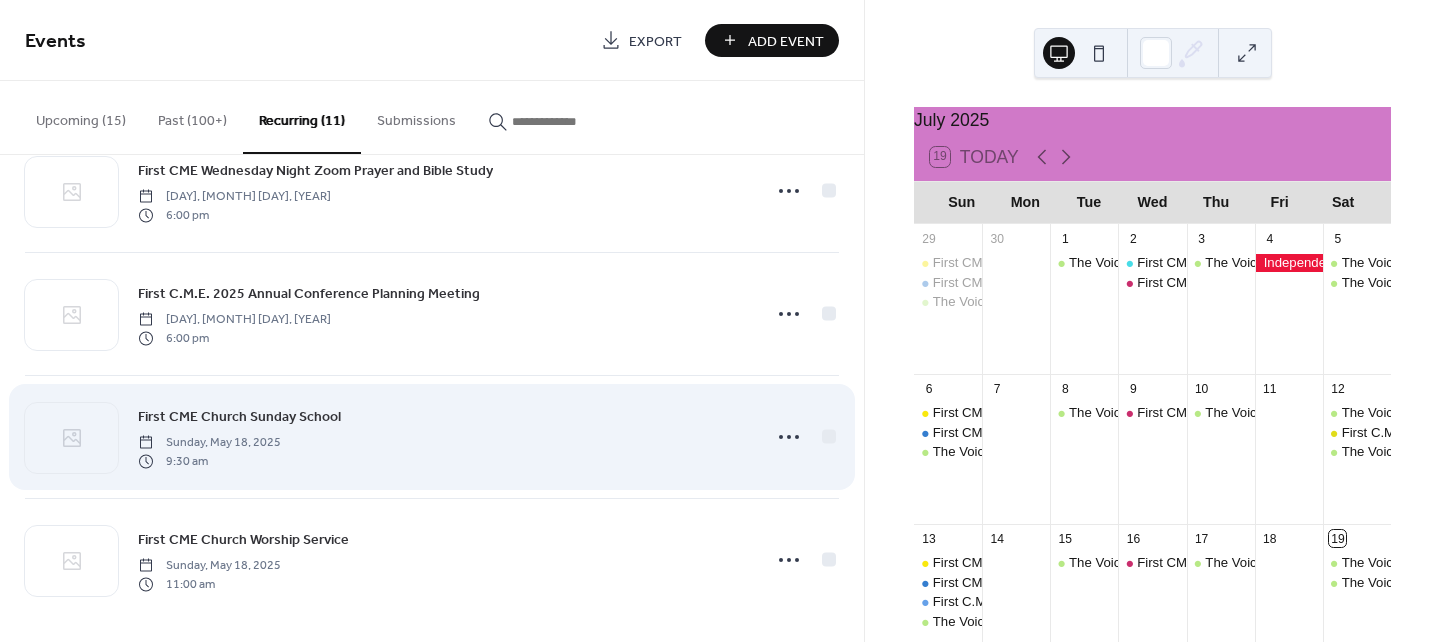 scroll, scrollTop: 922, scrollLeft: 0, axis: vertical 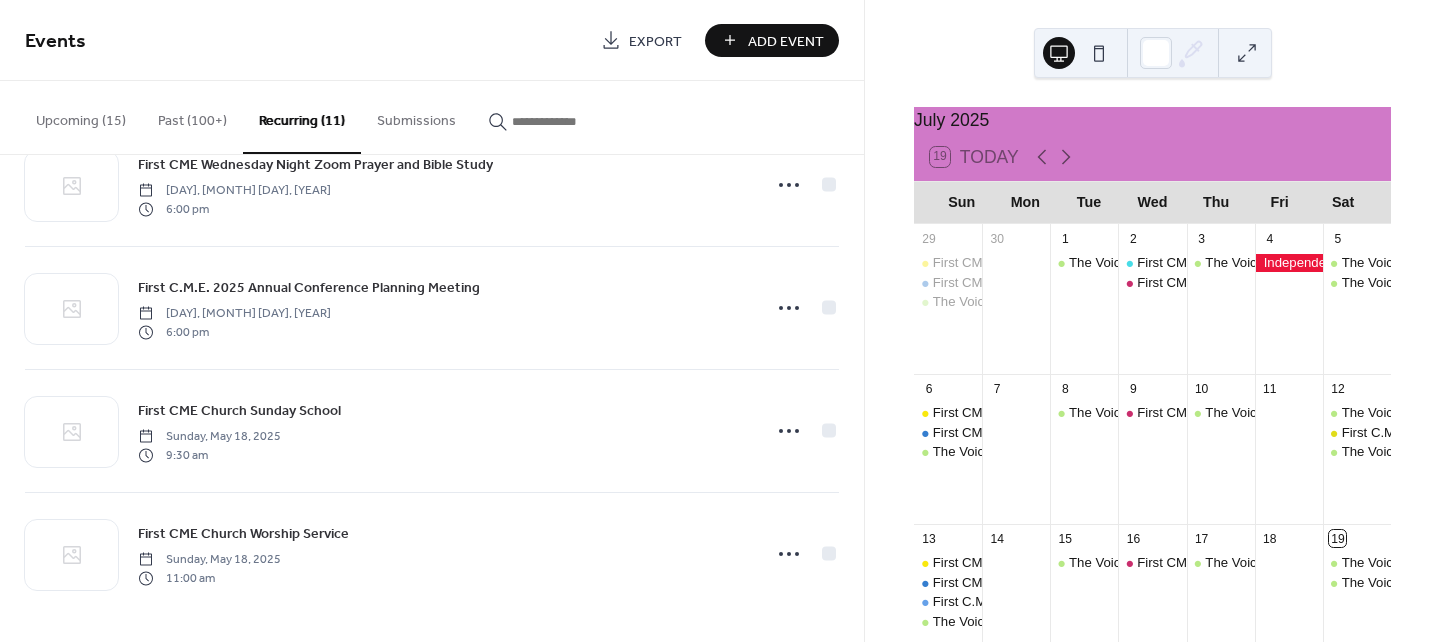 click on "Submissions" at bounding box center [416, 116] 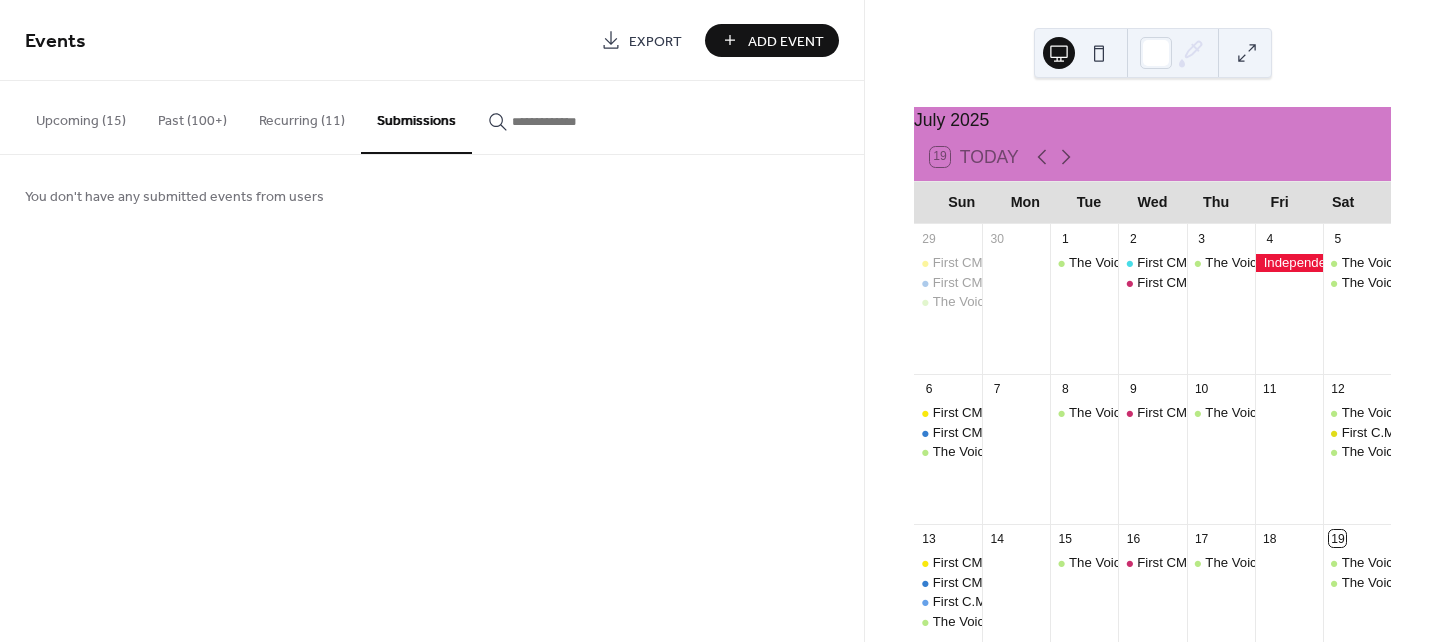 click at bounding box center [572, 121] 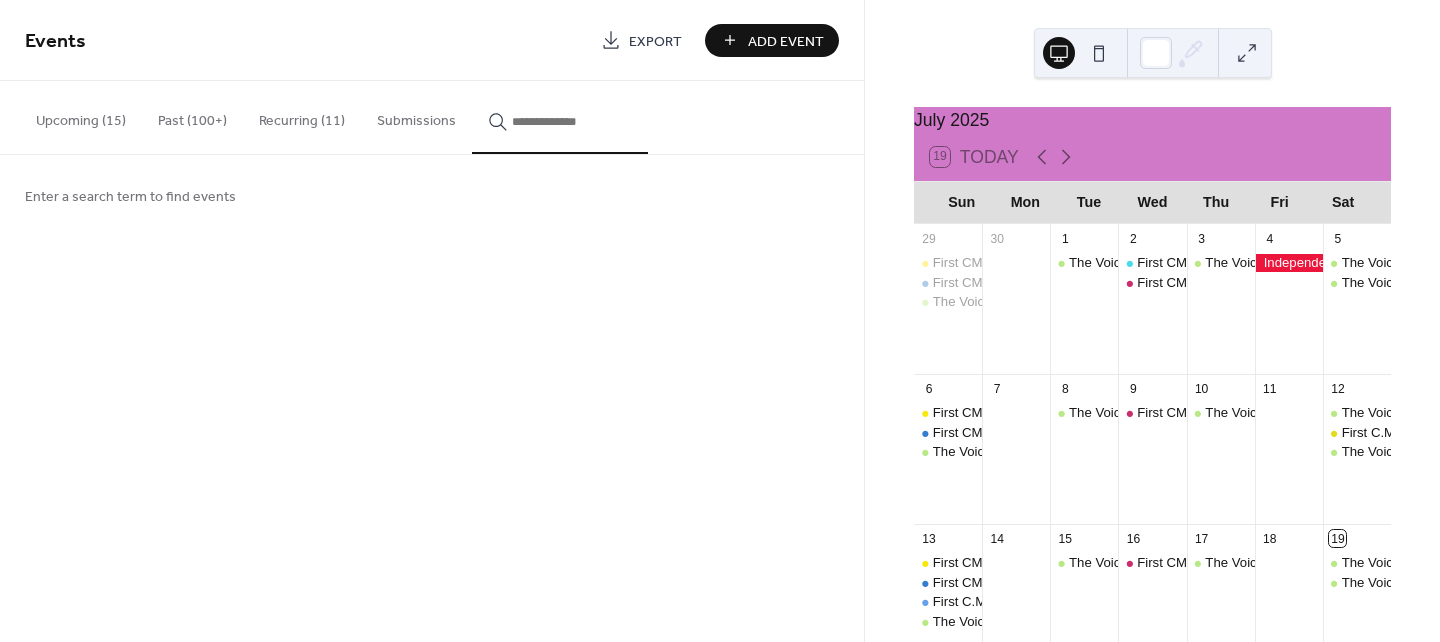 click on "Upcoming (15)" at bounding box center (81, 116) 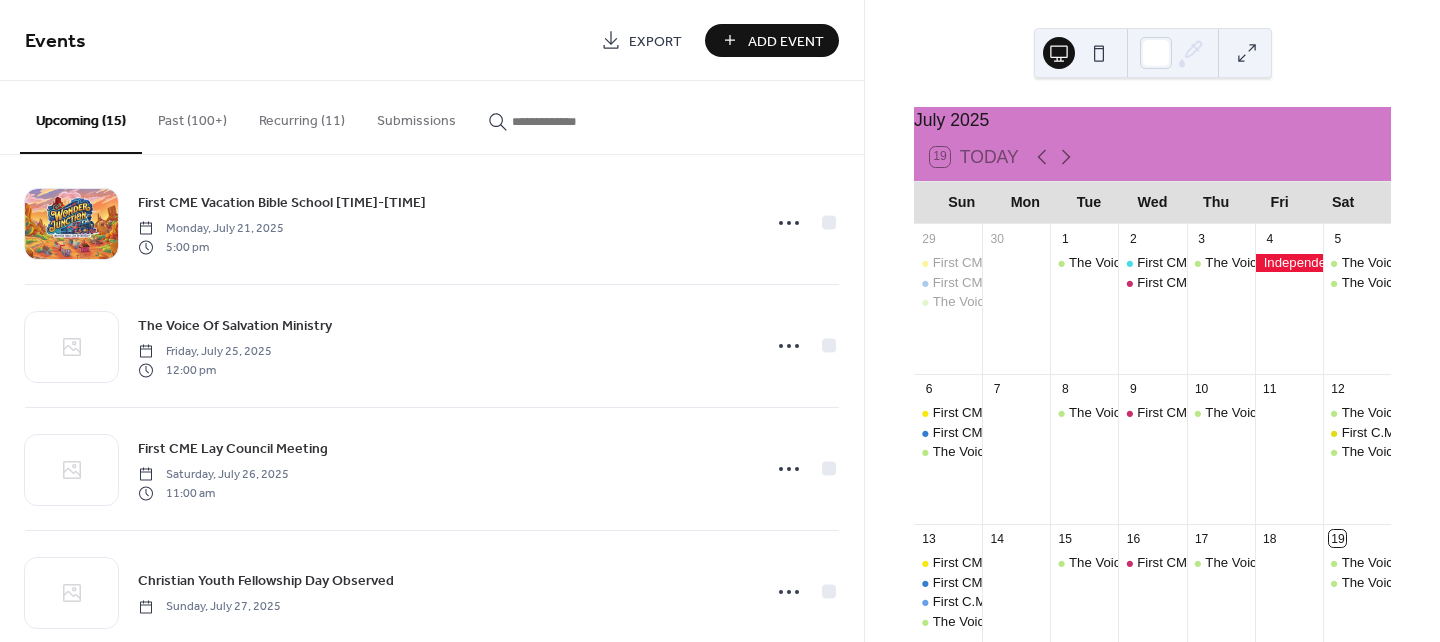scroll, scrollTop: 0, scrollLeft: 0, axis: both 